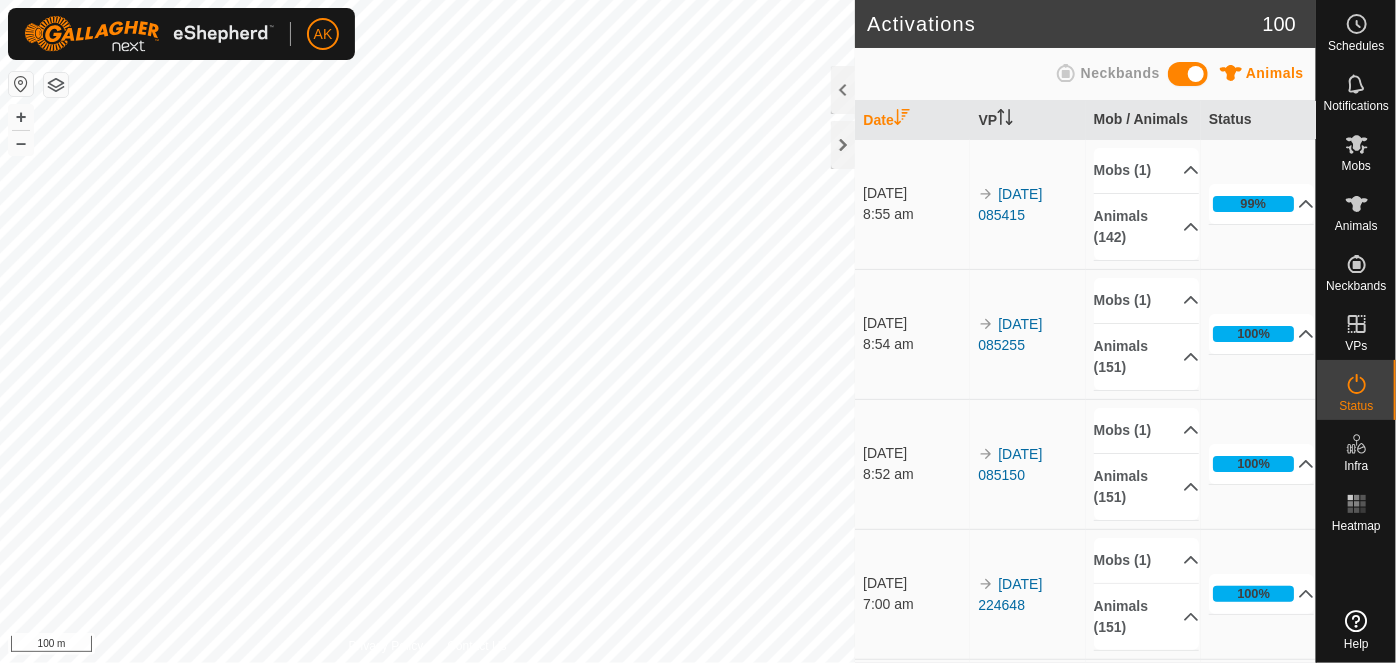 scroll, scrollTop: 0, scrollLeft: 0, axis: both 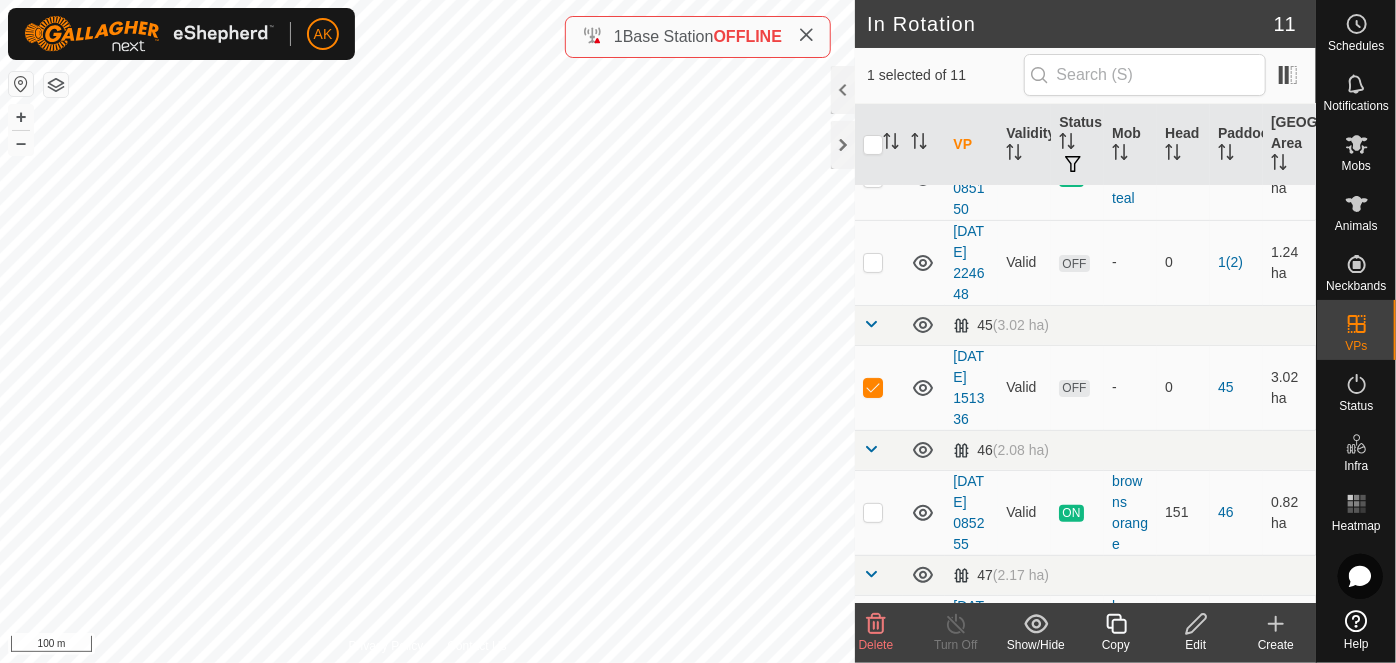 click 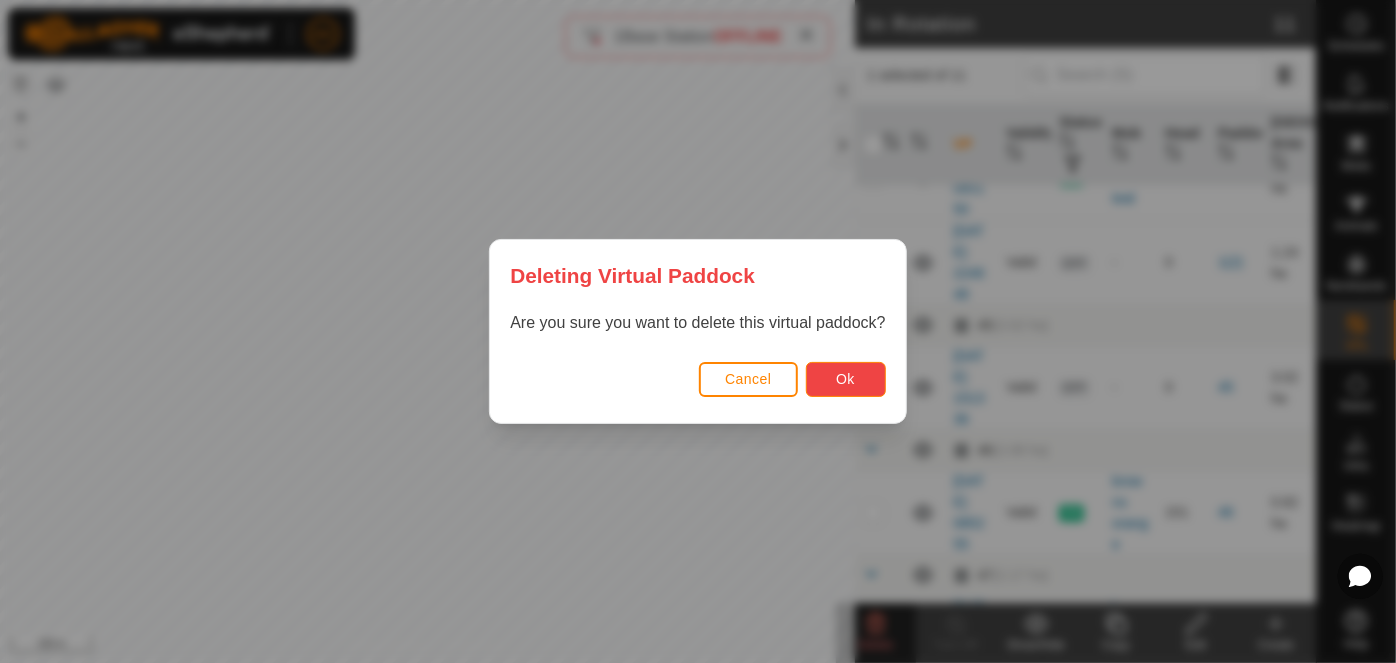 click on "Ok" at bounding box center (845, 379) 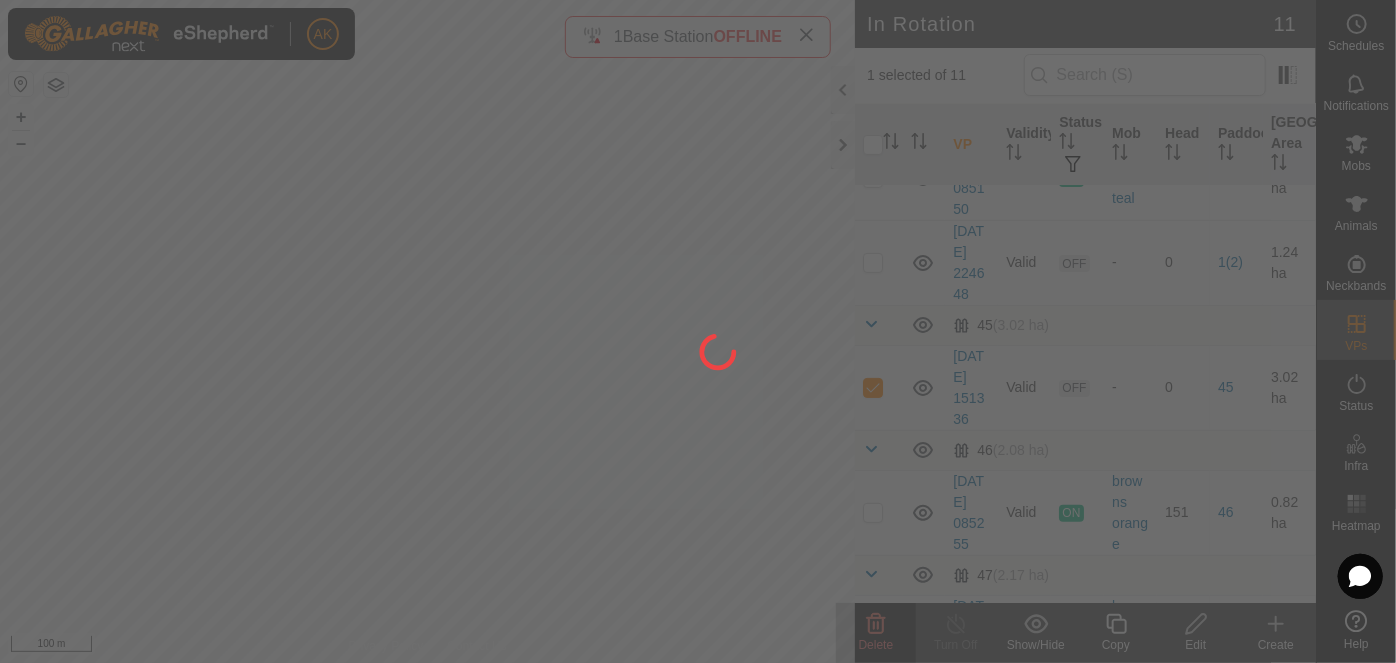 checkbox on "false" 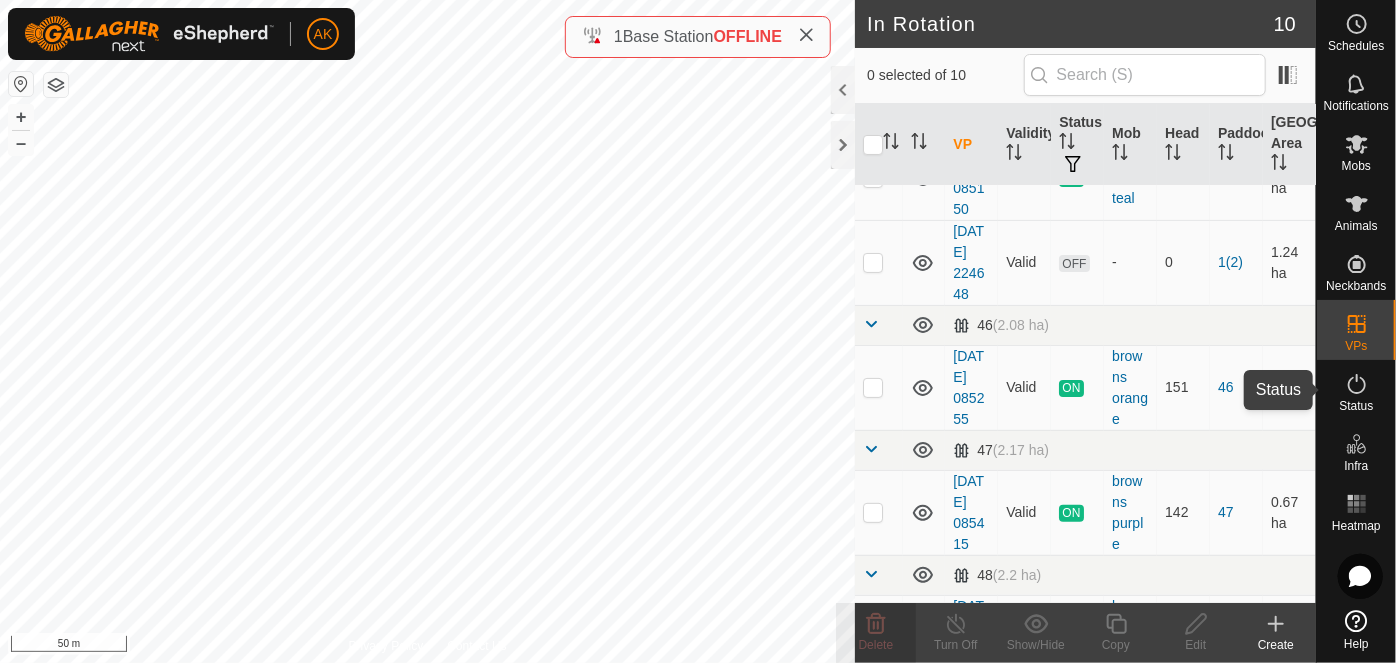 click 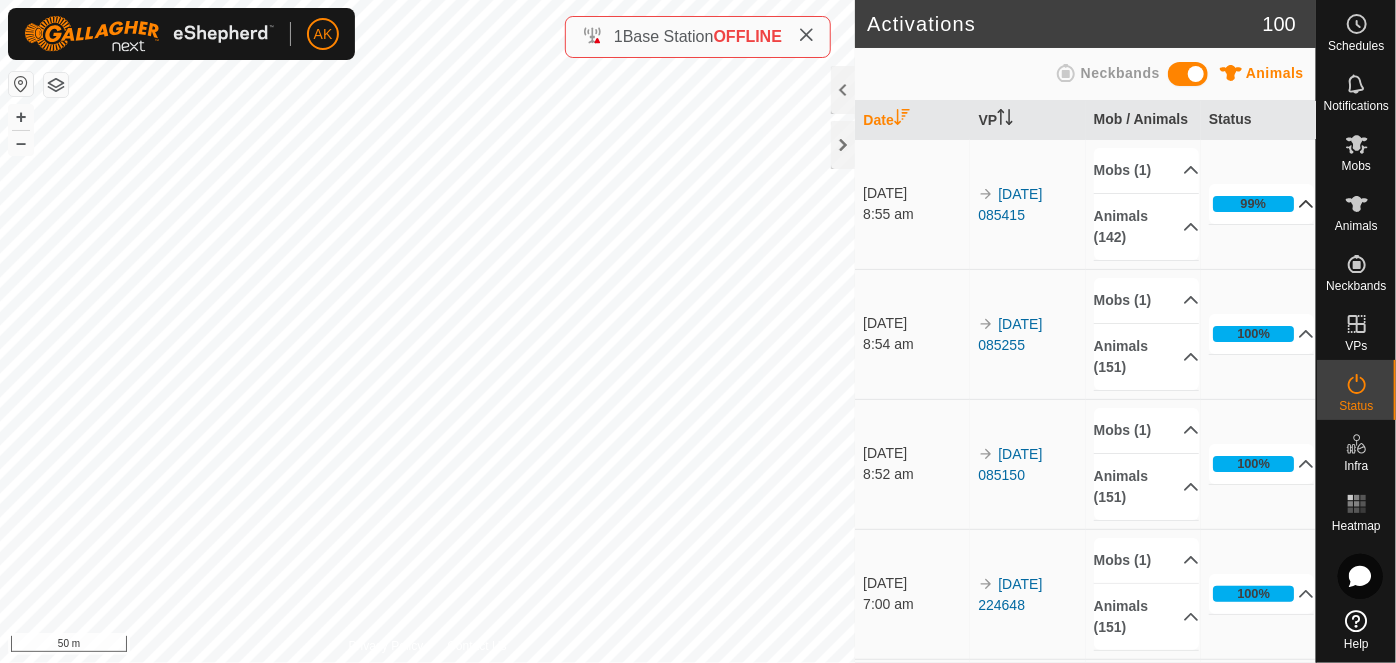 click on "99%" at bounding box center [1253, 203] 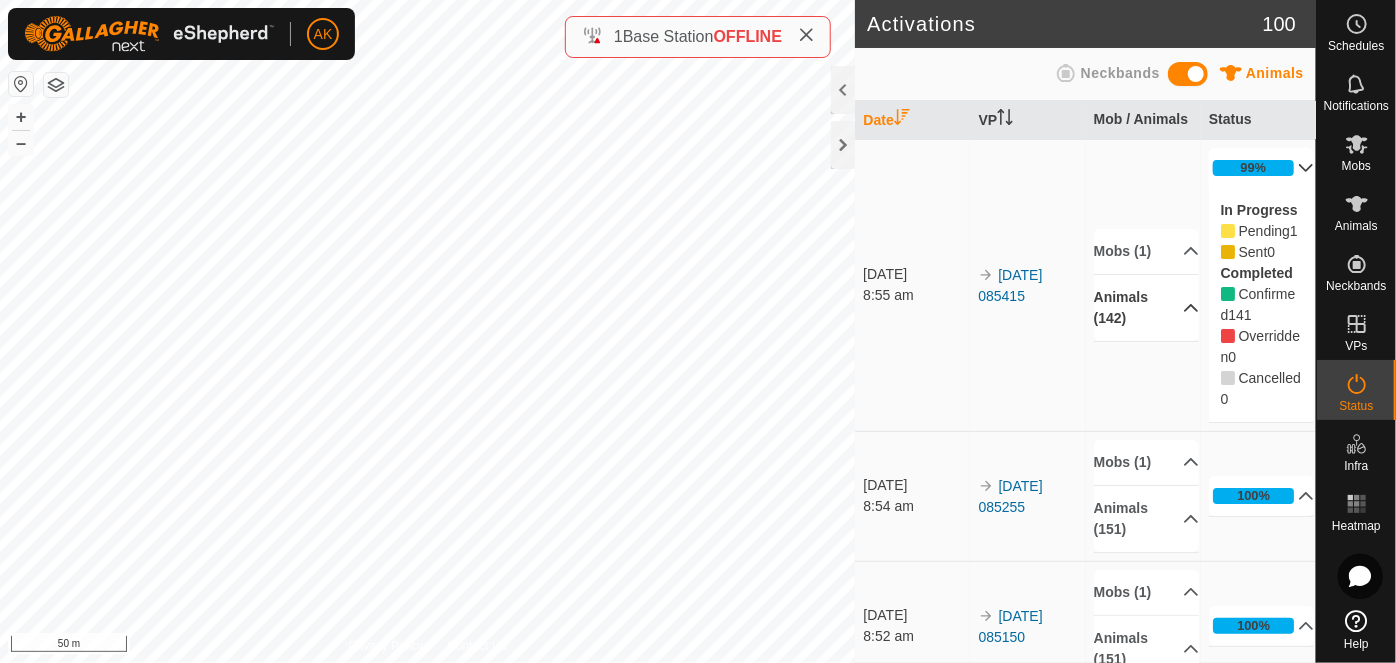 click 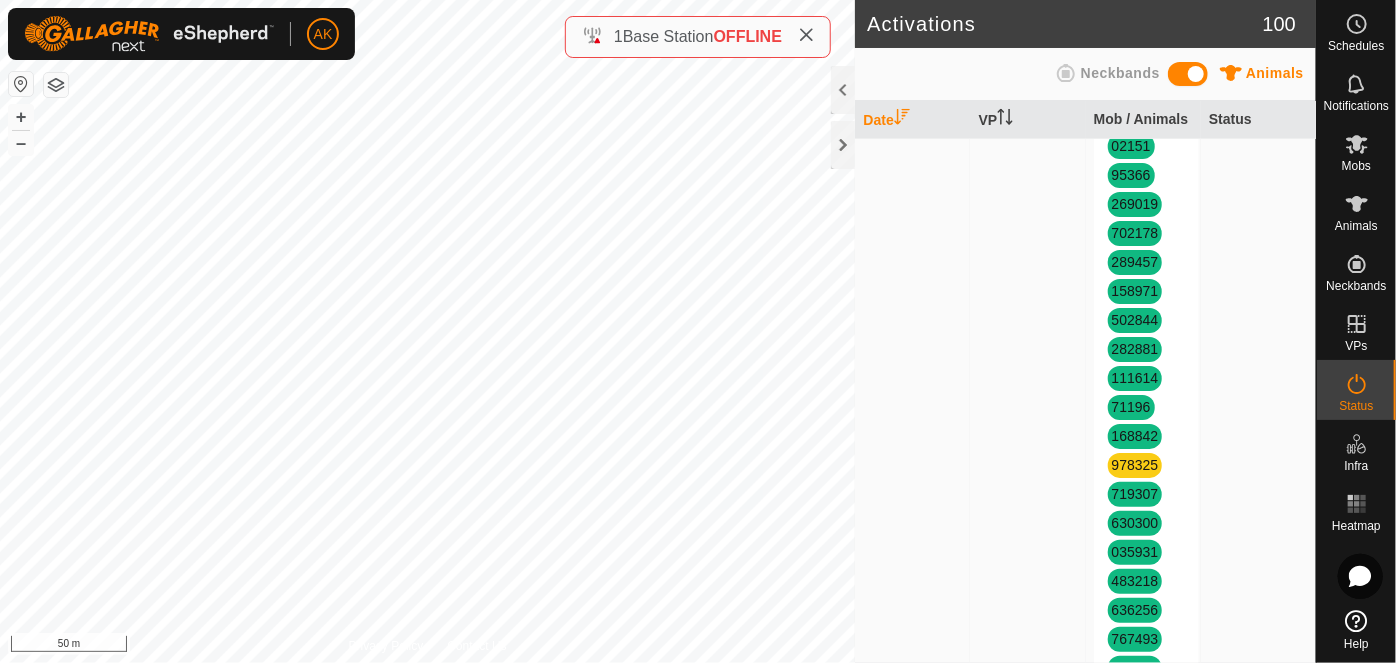 scroll, scrollTop: 1363, scrollLeft: 0, axis: vertical 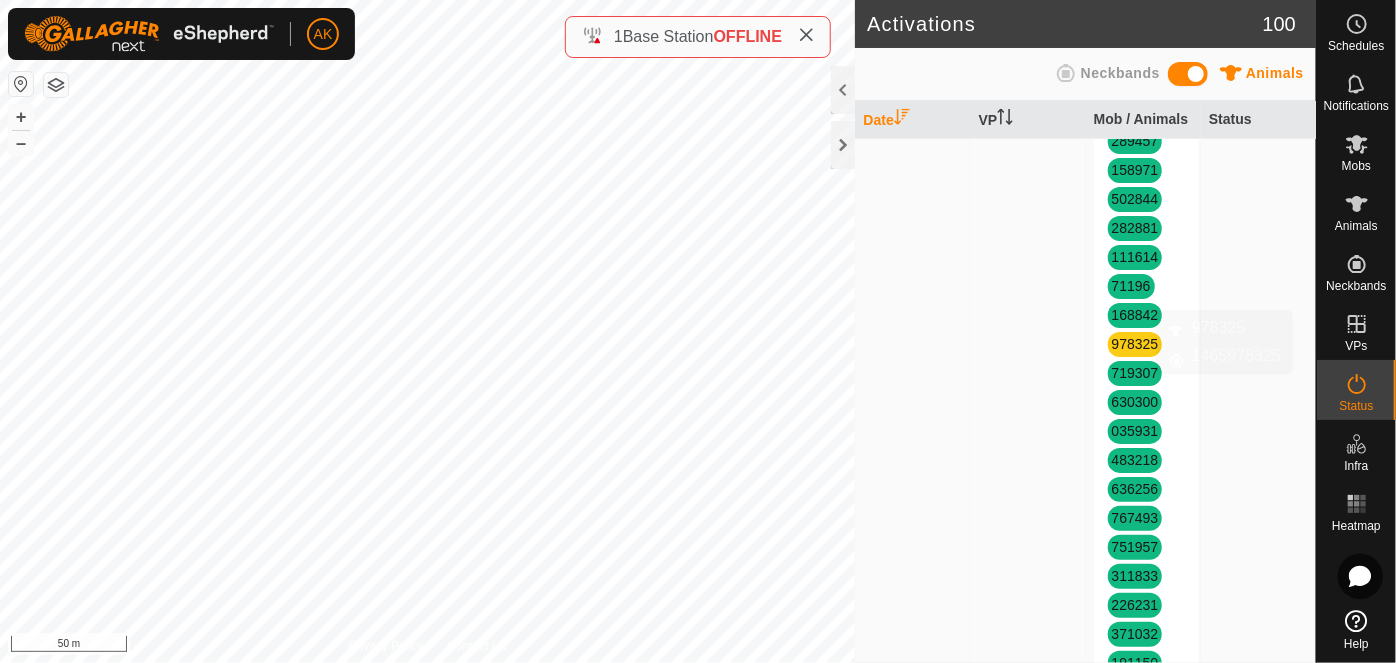 click on "978325" at bounding box center (1135, 344) 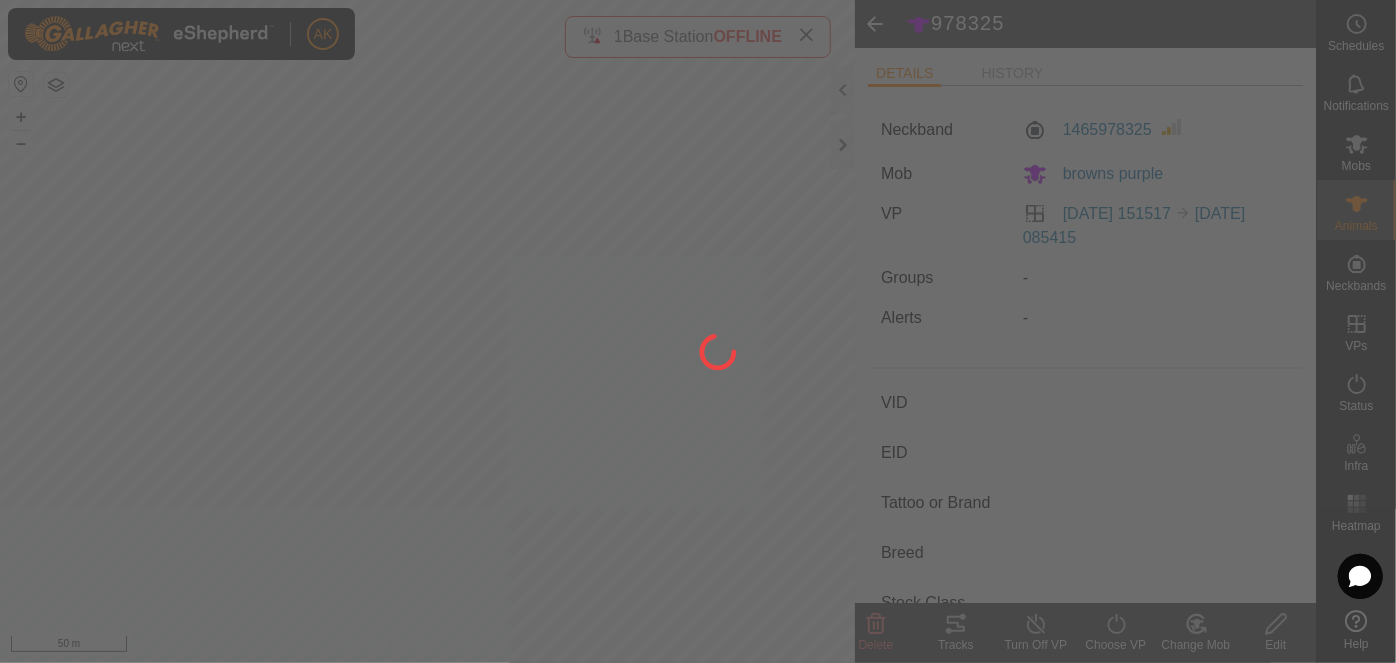 type on "978325" 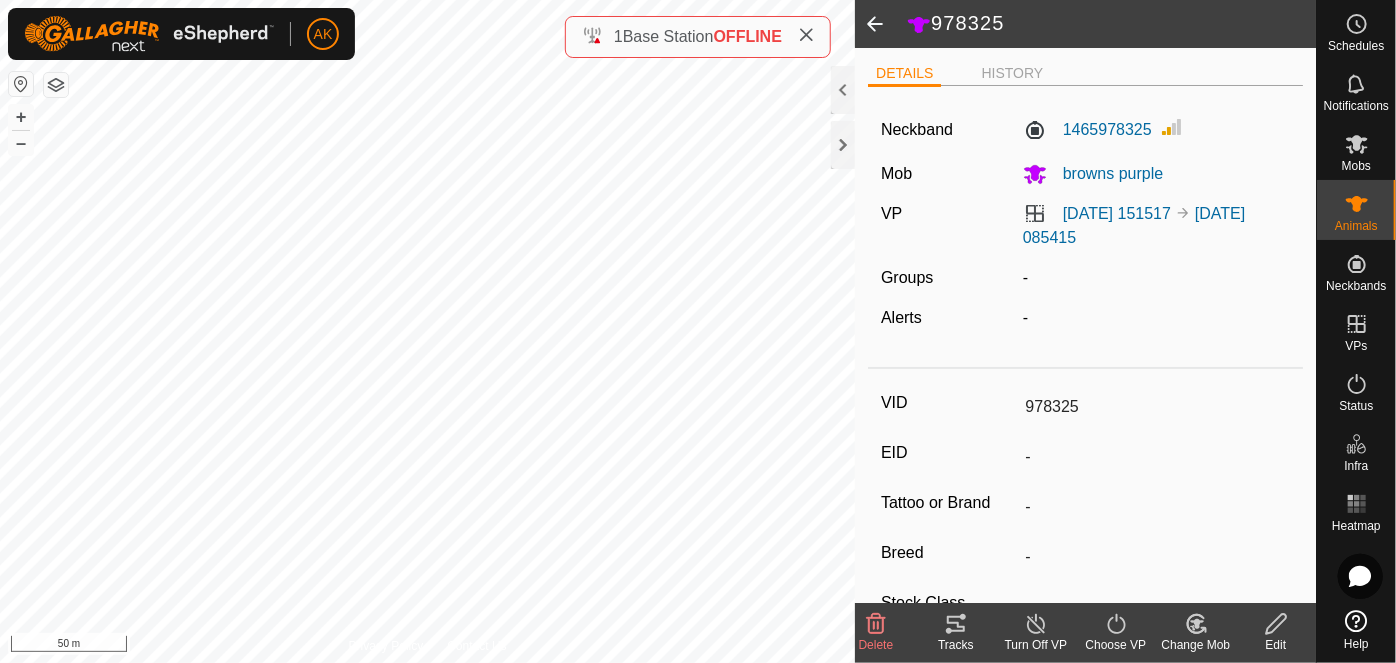 click 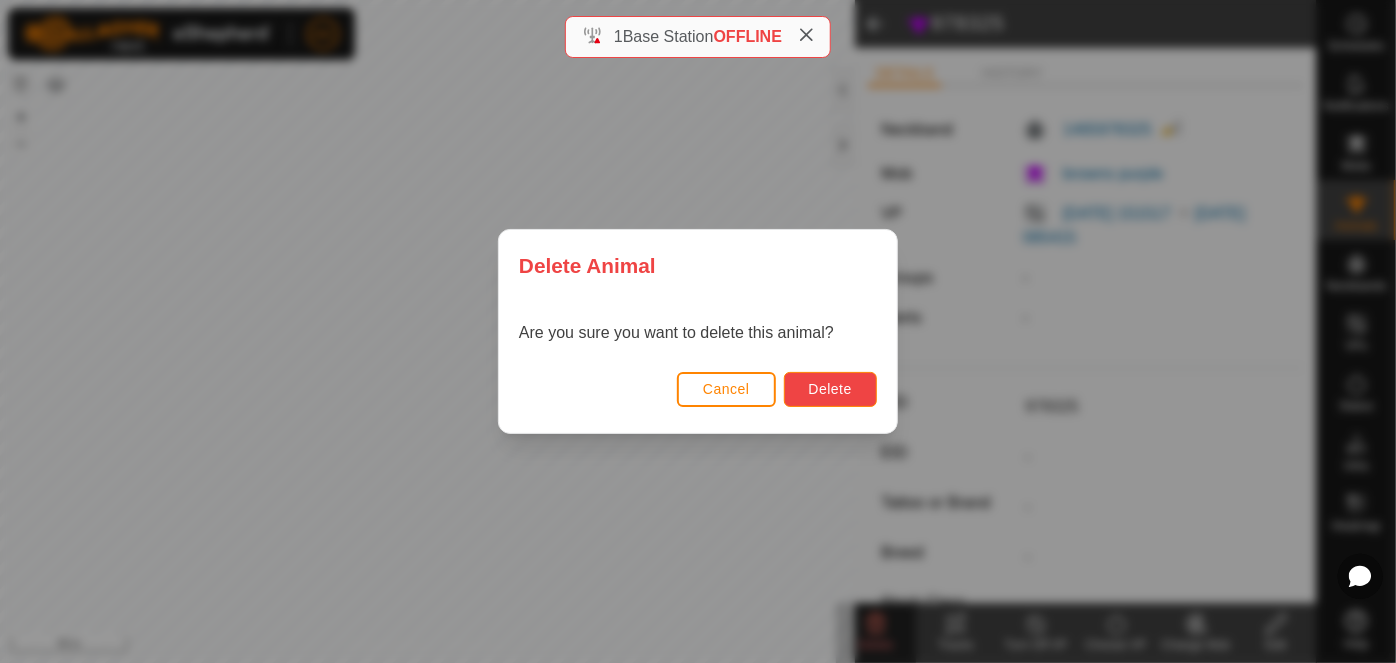 click on "Delete" at bounding box center [830, 389] 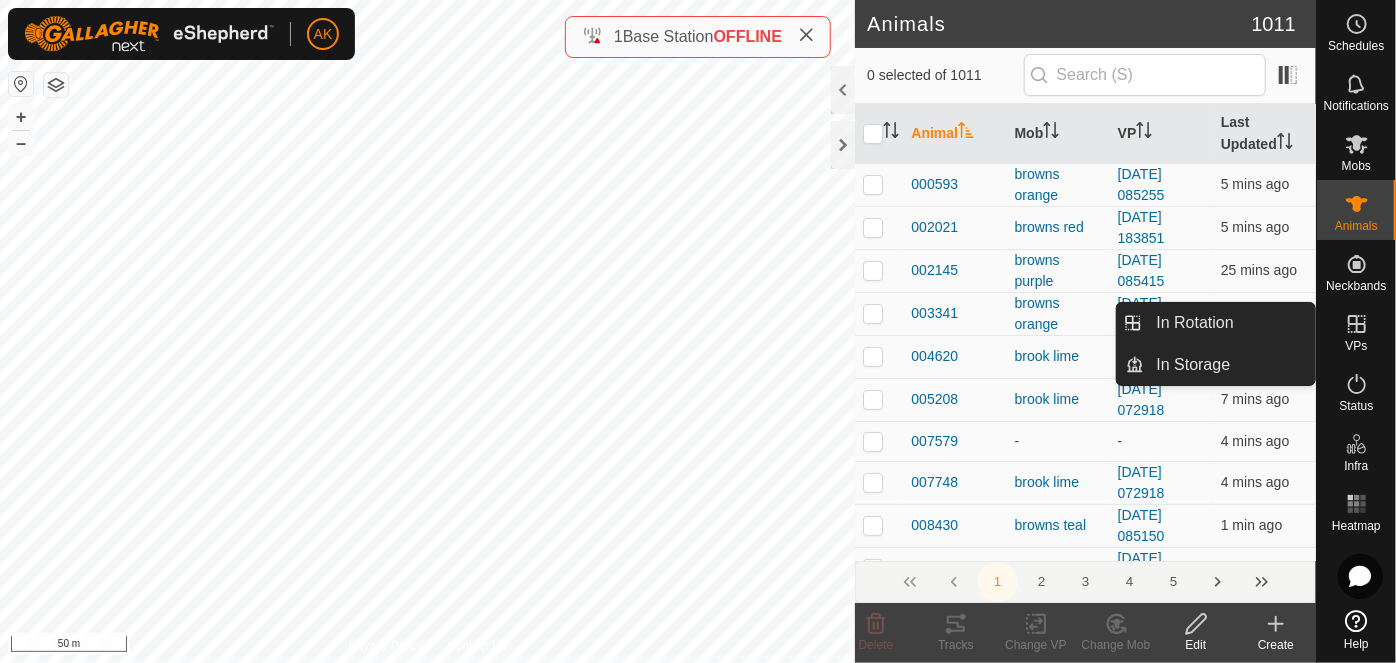 click 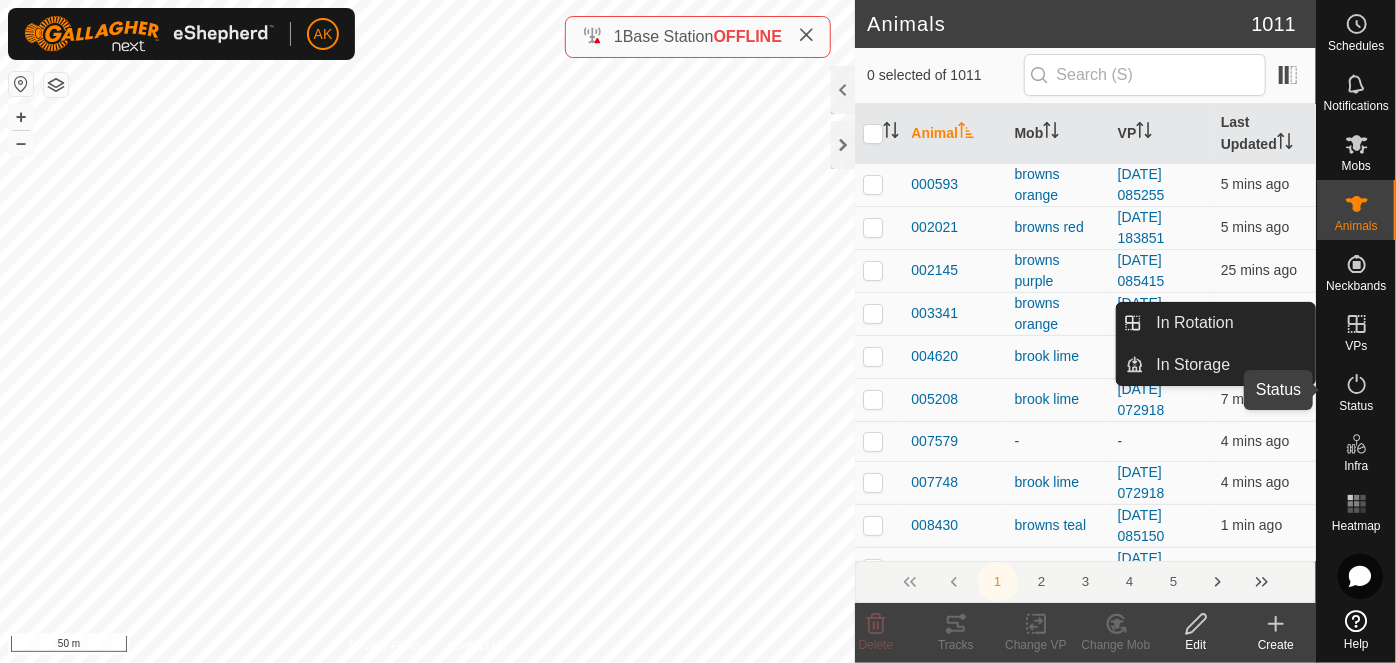 click 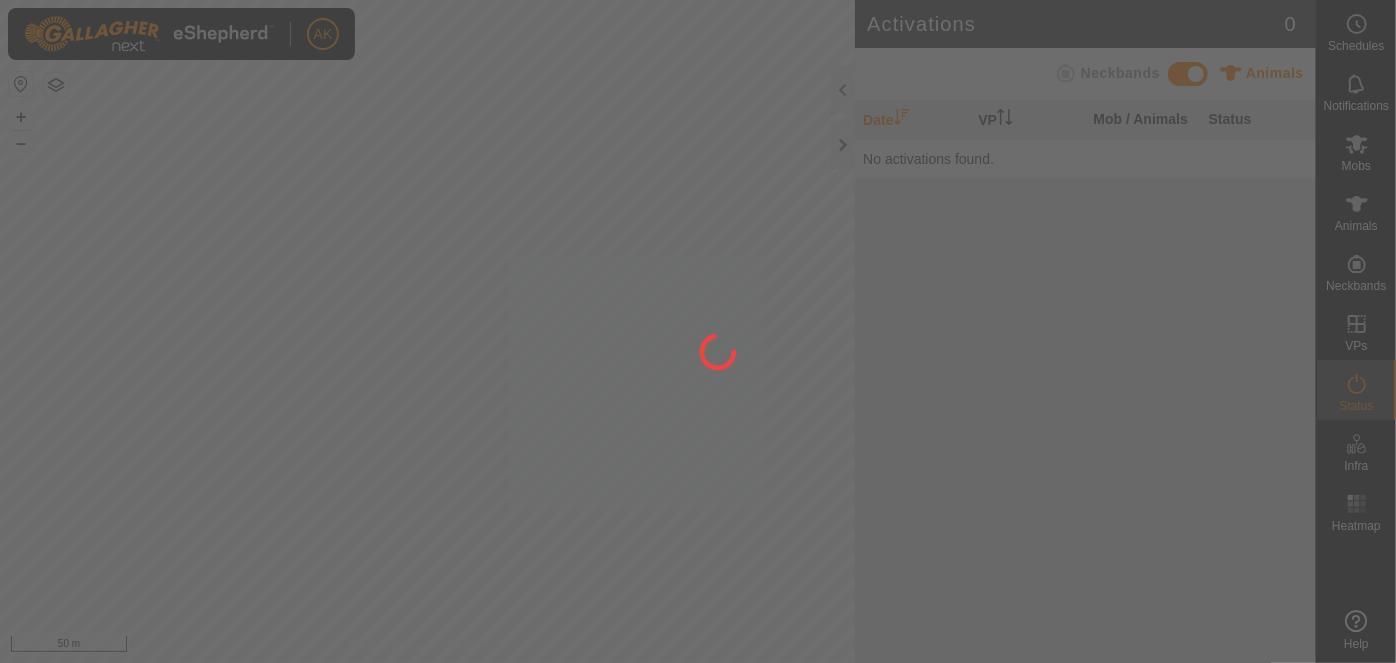 scroll, scrollTop: 0, scrollLeft: 0, axis: both 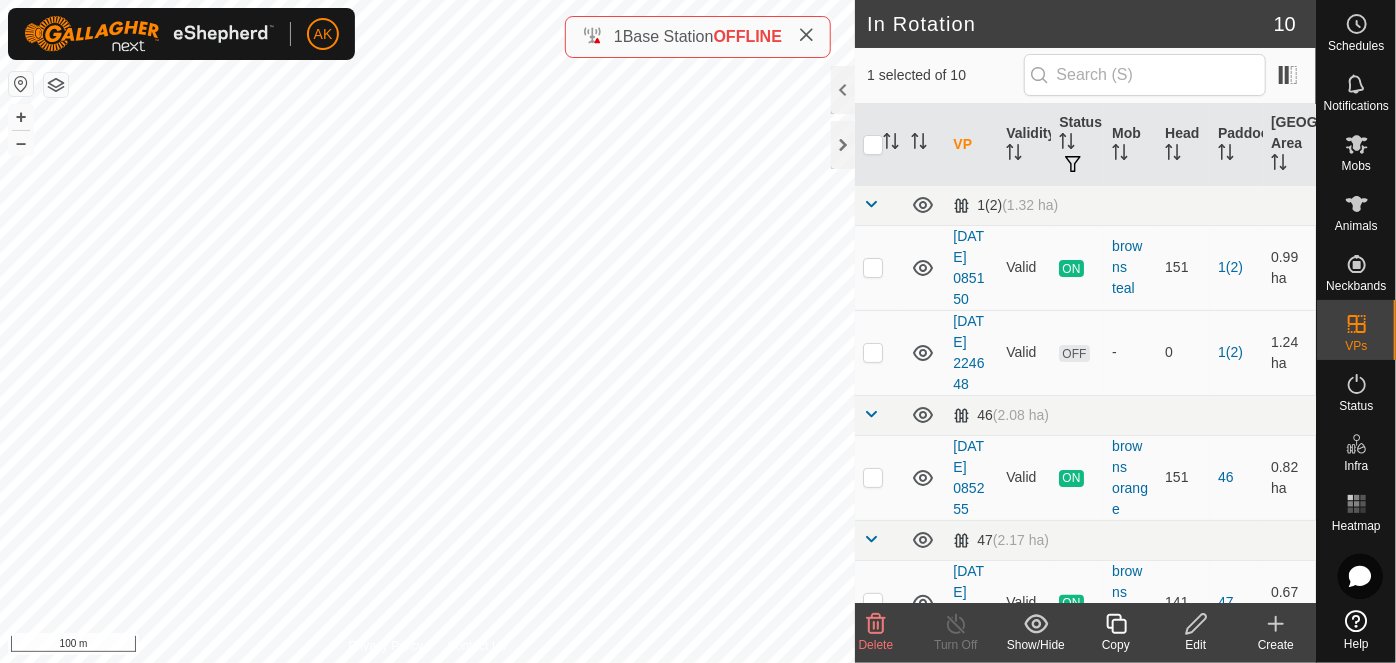 click 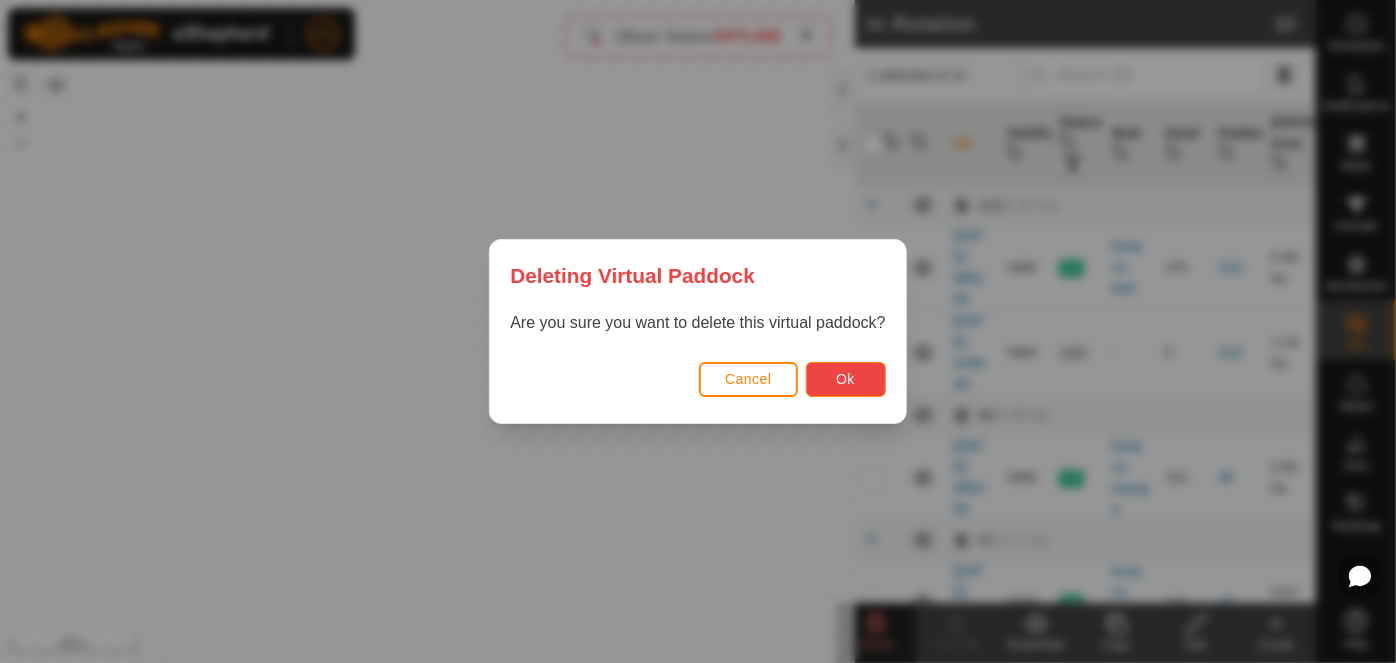 click on "Ok" at bounding box center (846, 379) 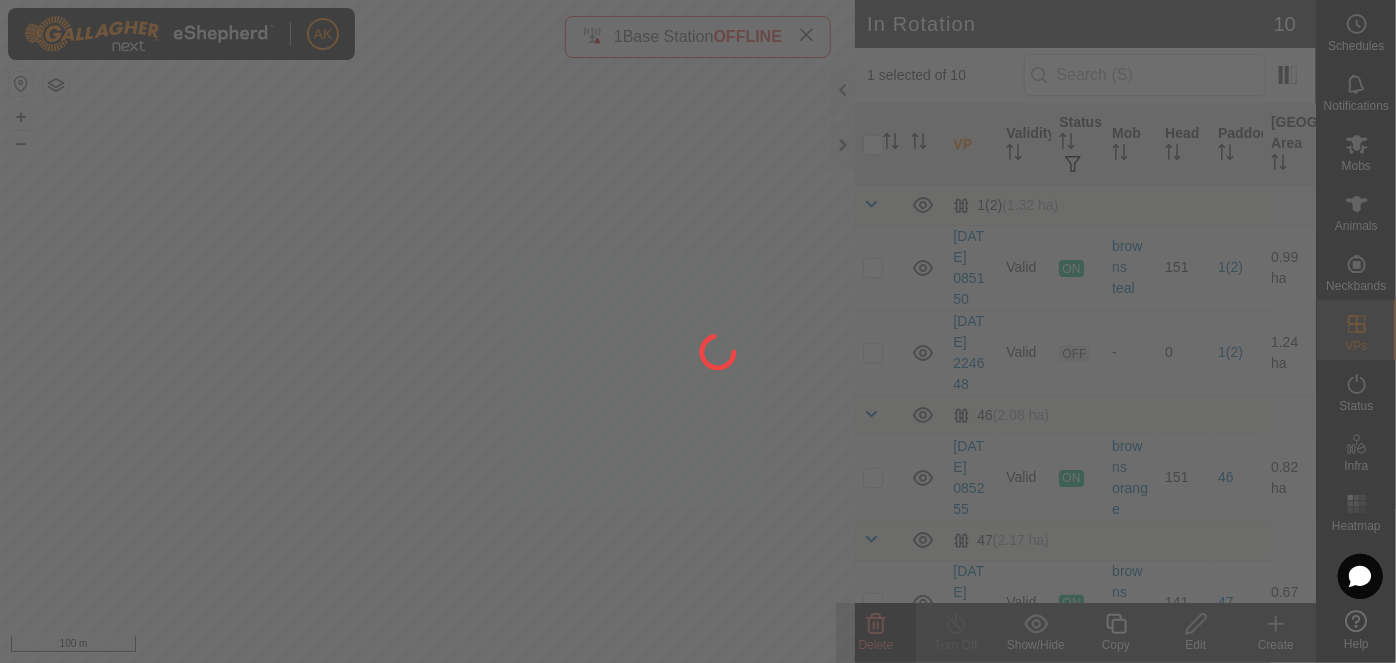 checkbox on "false" 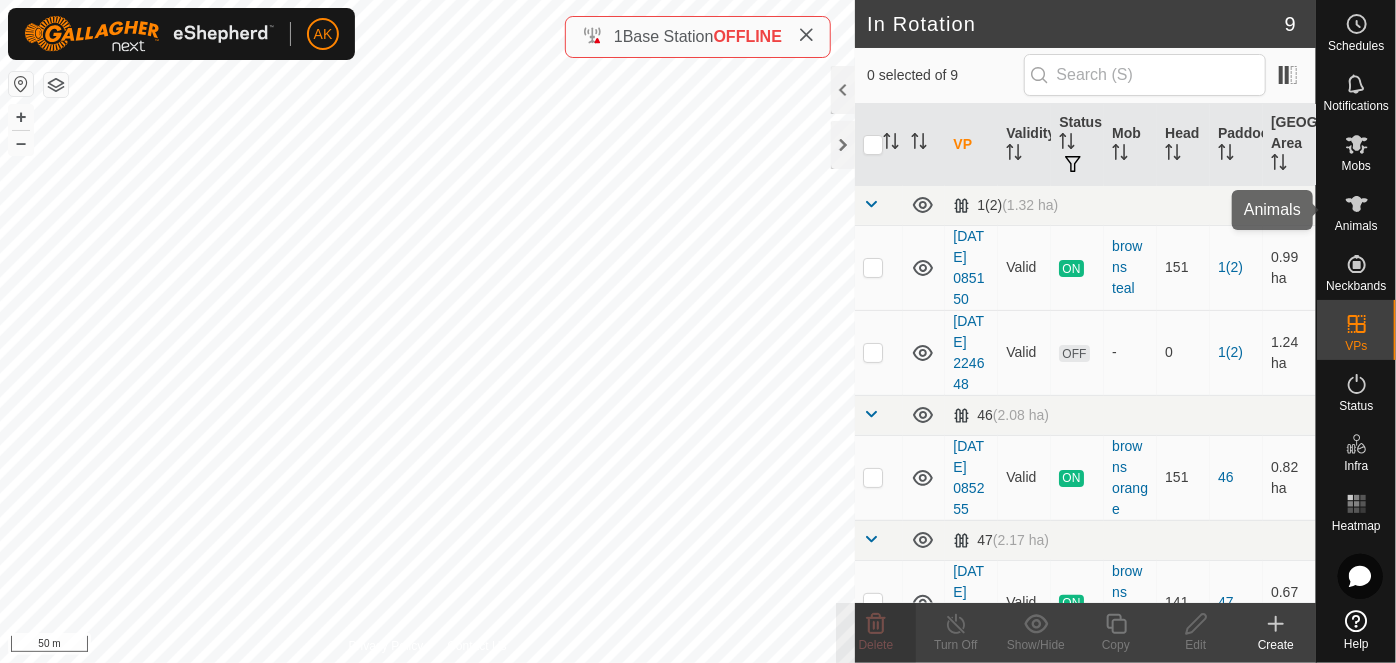 click on "Animals" at bounding box center (1356, 226) 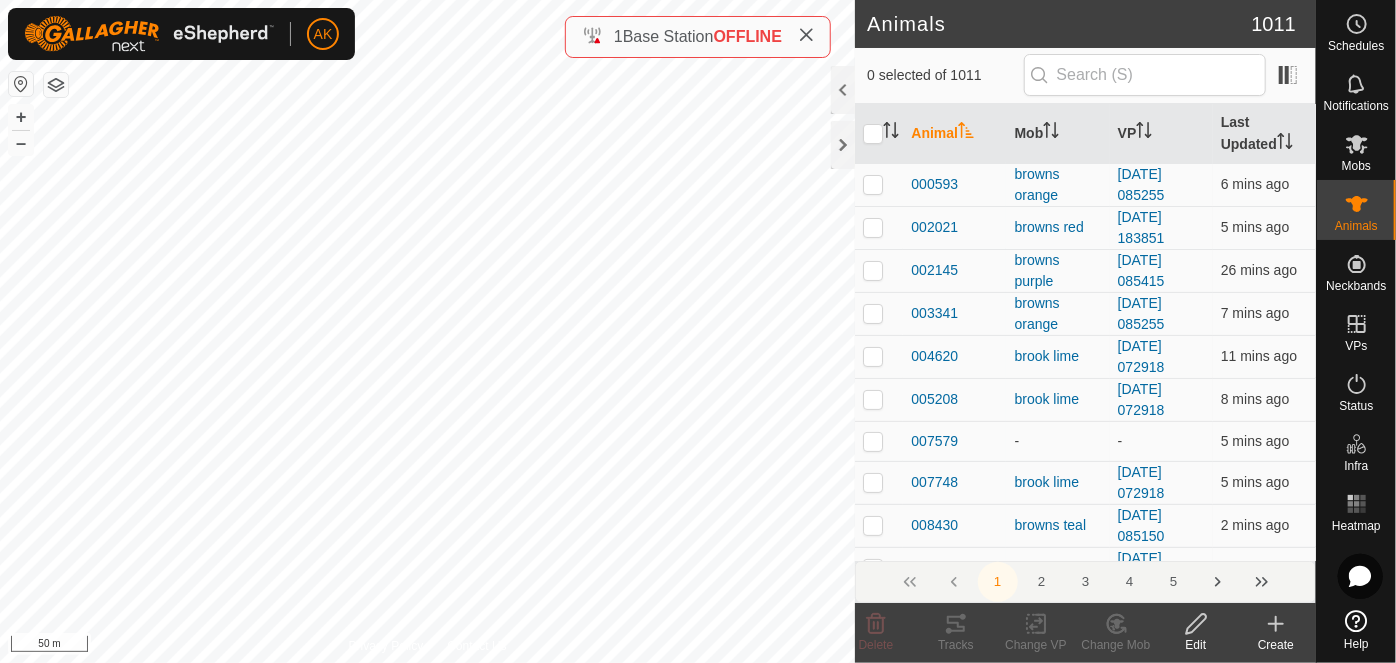 click 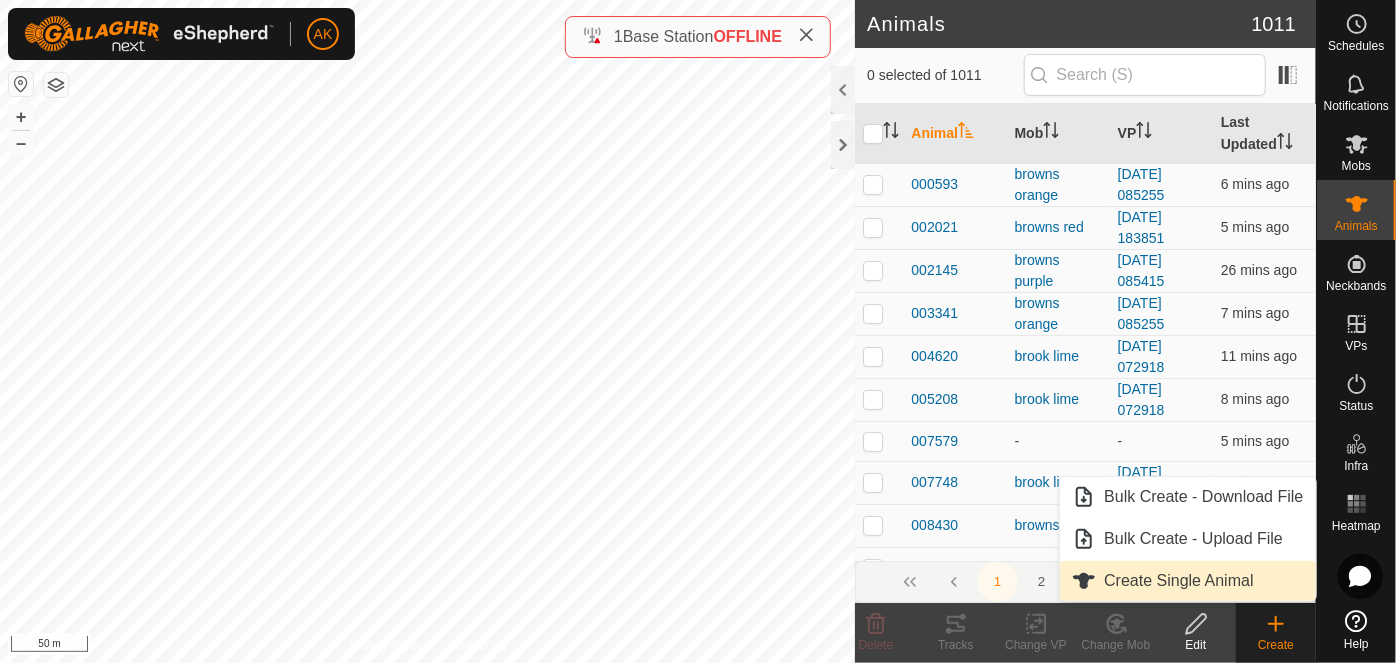 click on "Create Single Animal" at bounding box center (1187, 581) 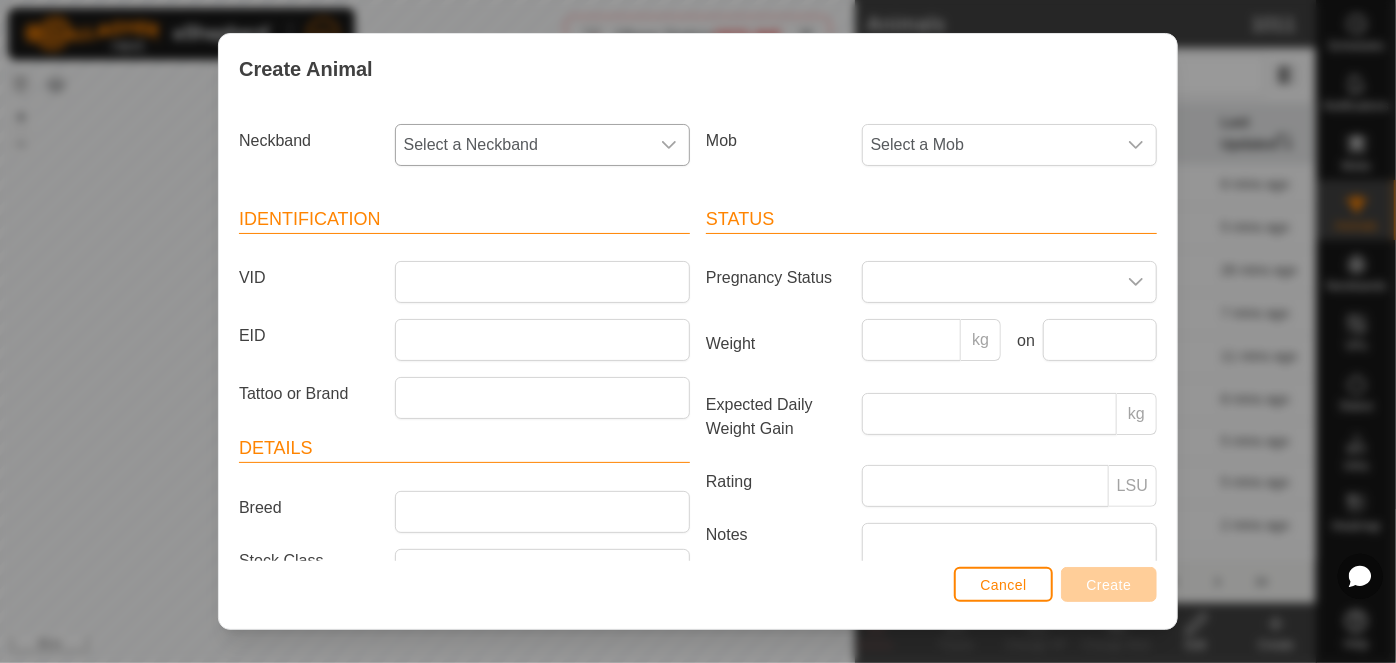 click on "Select a Neckband" at bounding box center (522, 145) 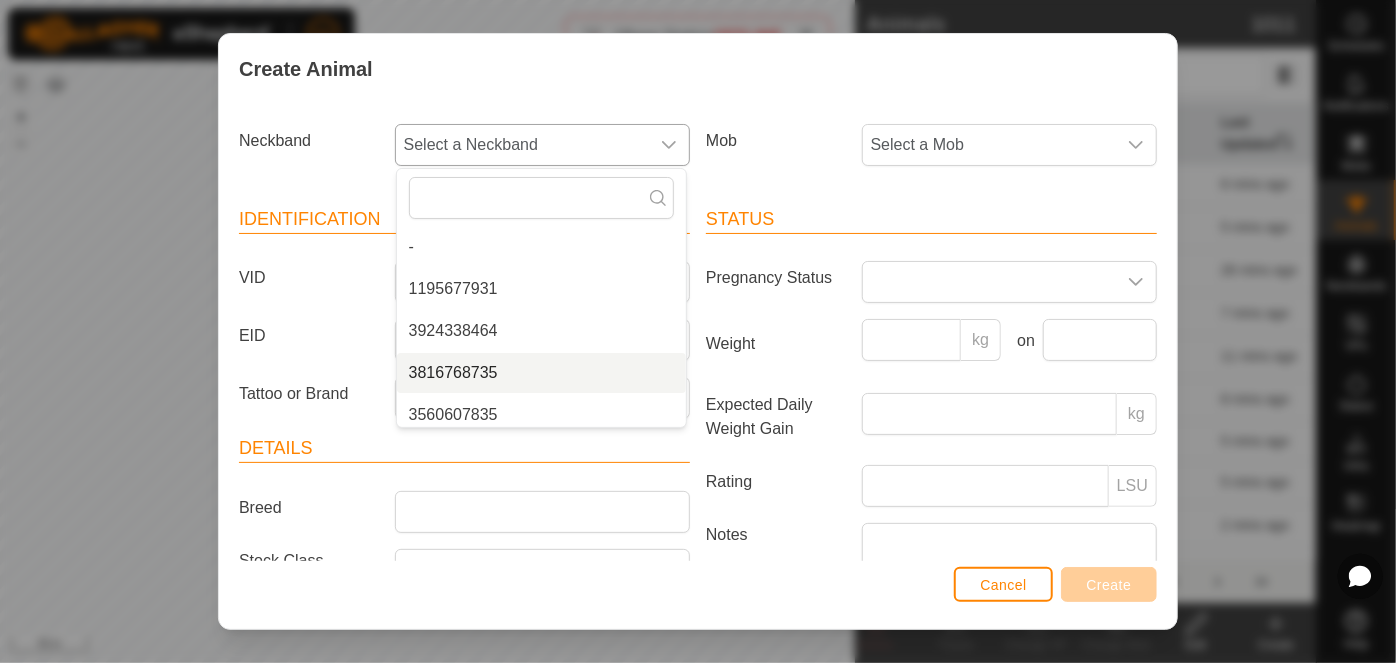 scroll, scrollTop: 50, scrollLeft: 0, axis: vertical 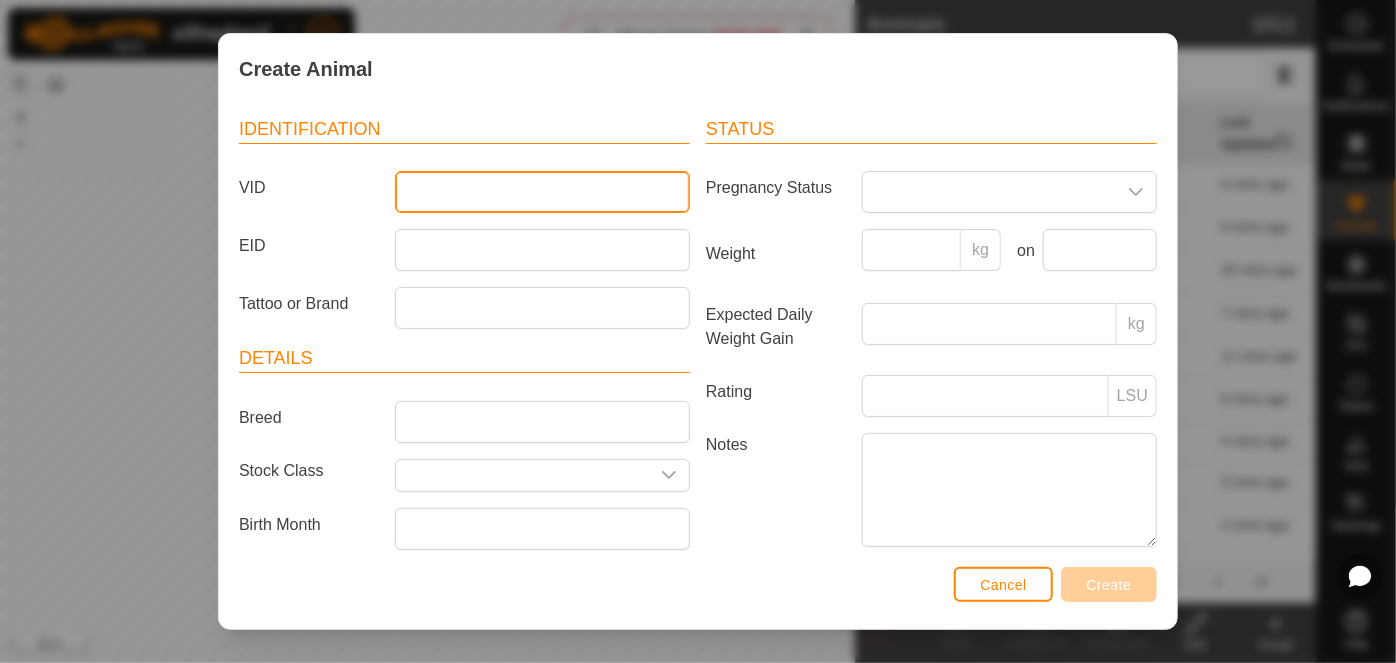 click on "VID" at bounding box center (542, 192) 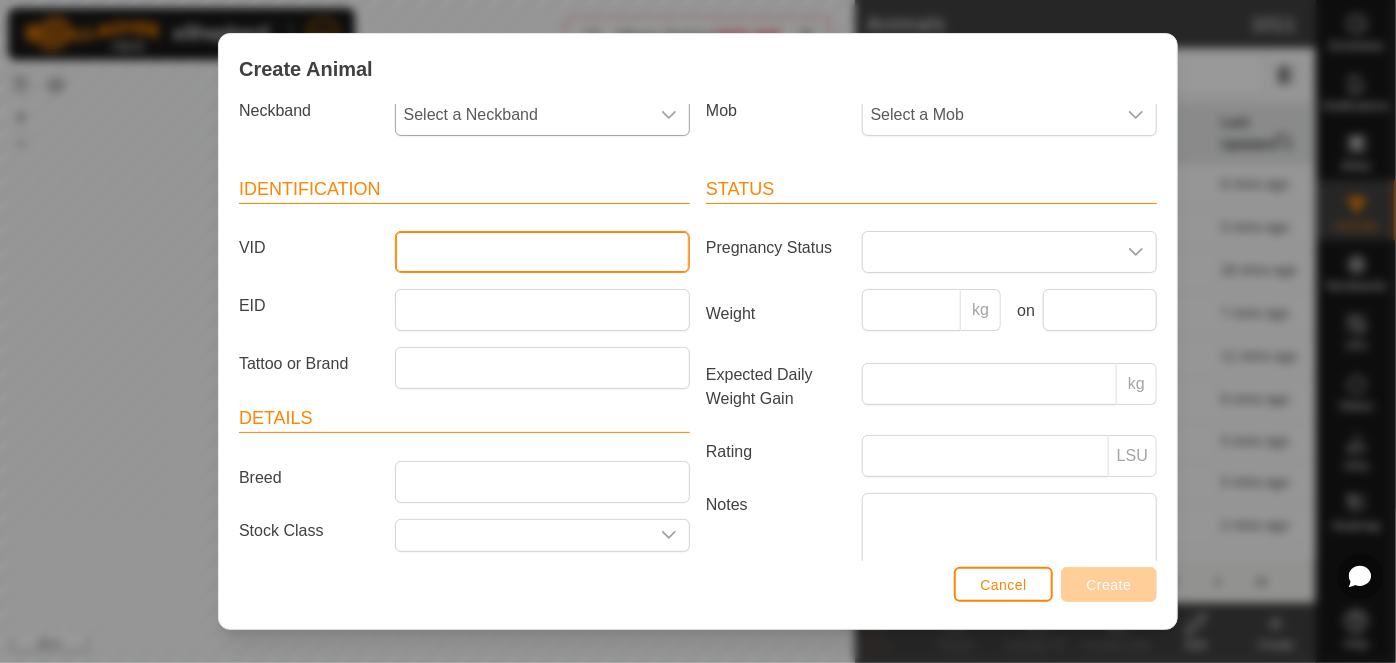 scroll, scrollTop: 0, scrollLeft: 0, axis: both 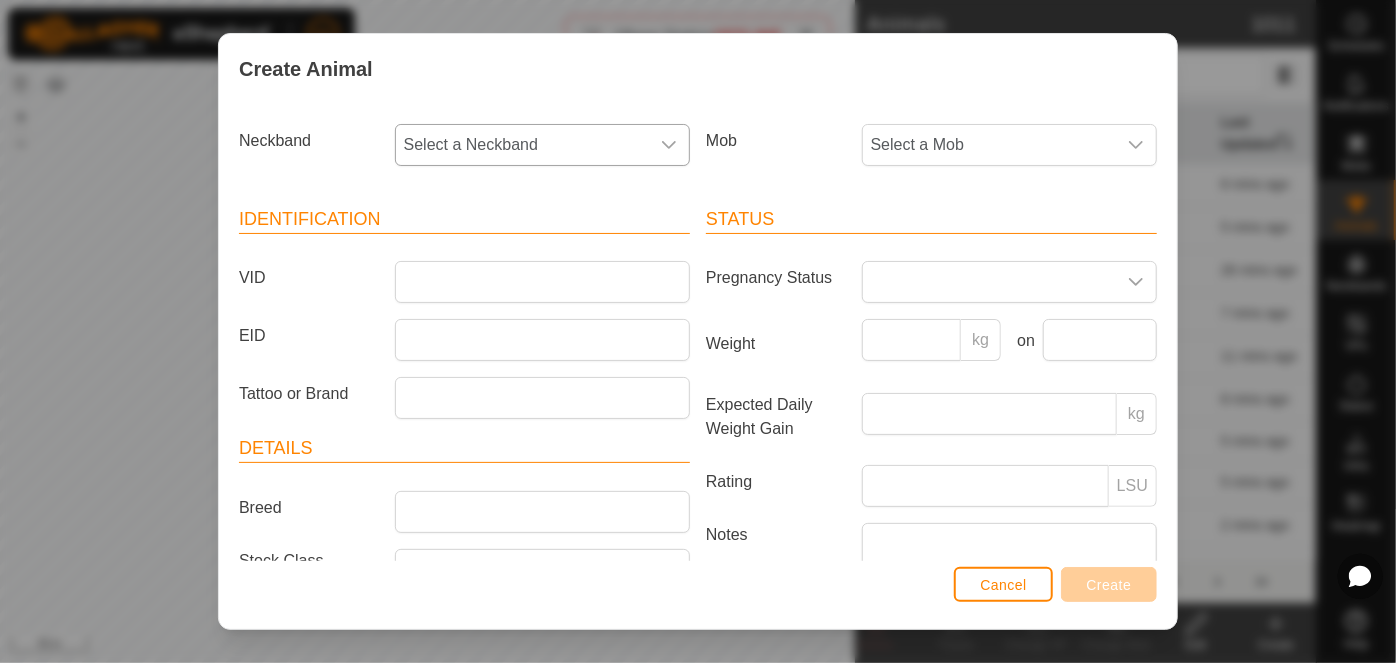 click on "Select a Neckband" at bounding box center [522, 145] 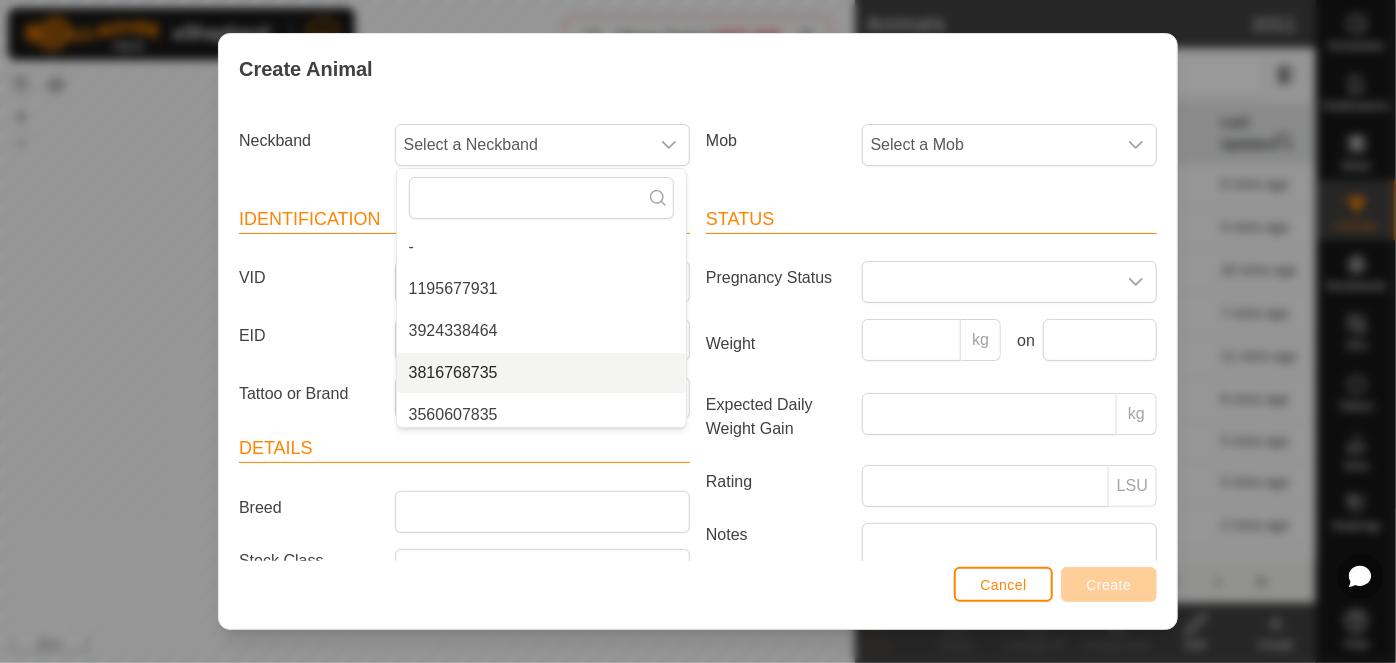 scroll, scrollTop: 50, scrollLeft: 0, axis: vertical 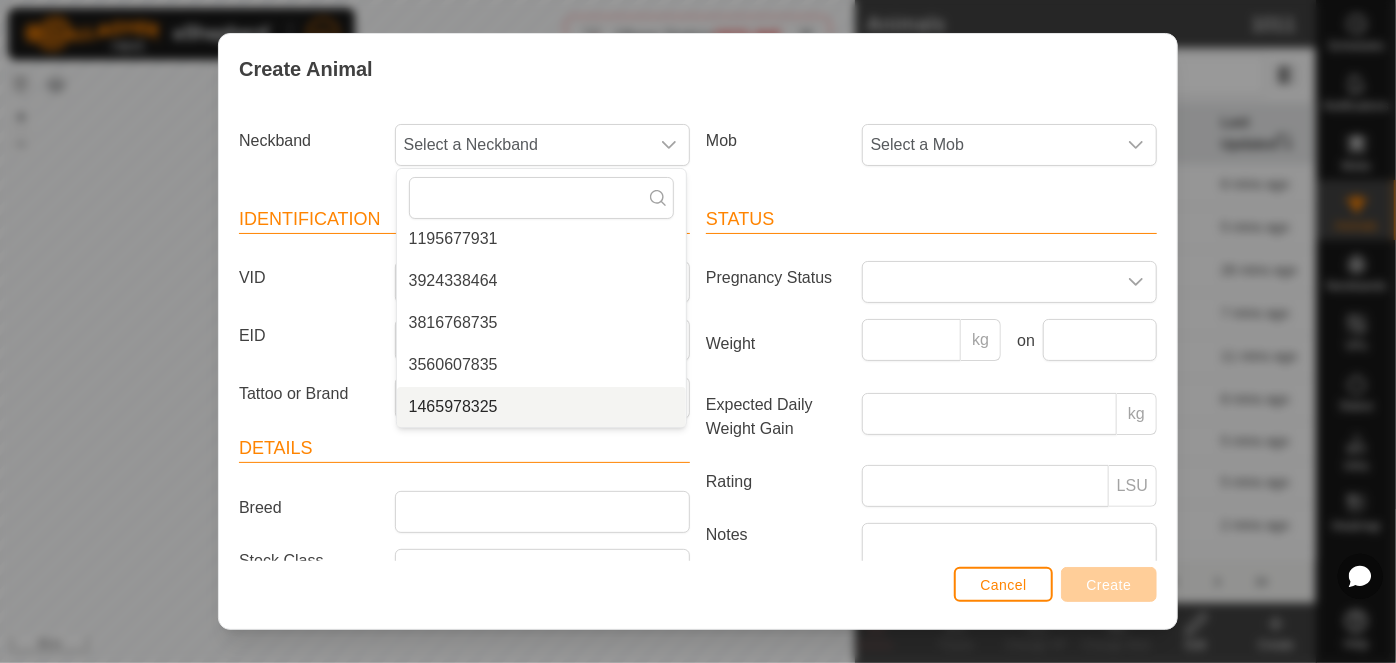 click on "1465978325" at bounding box center (541, 407) 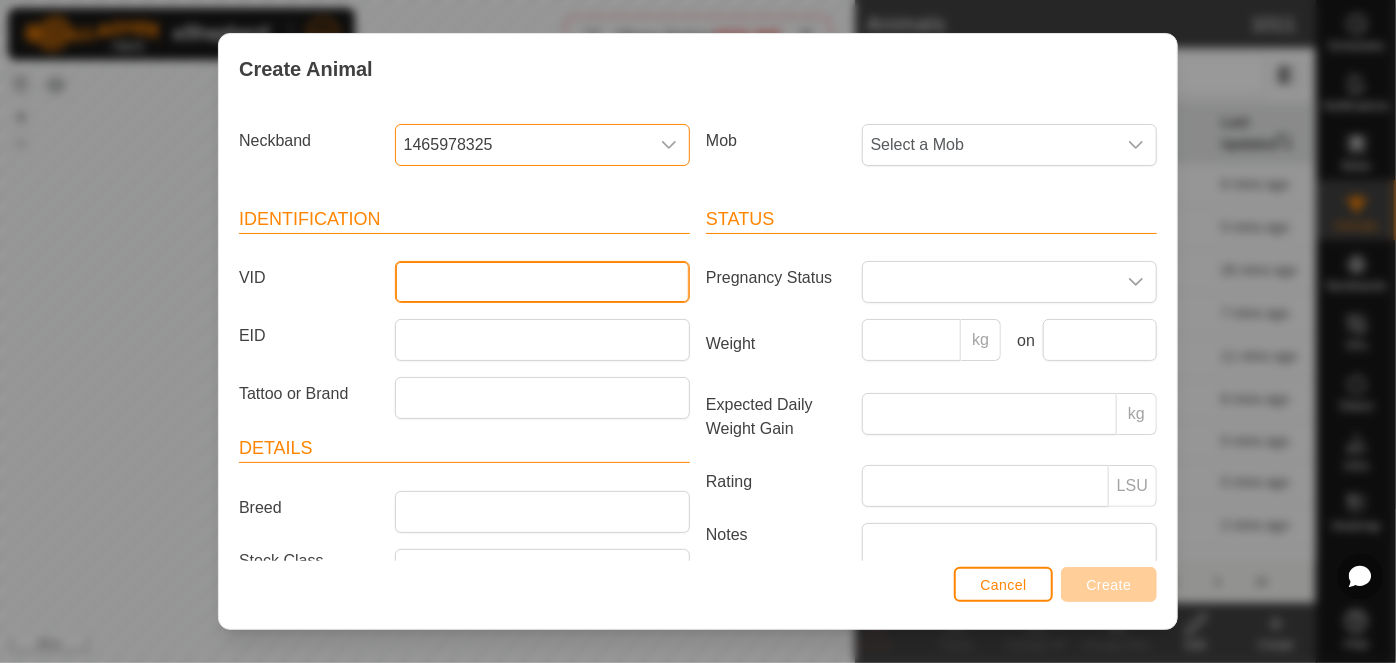 click on "VID" at bounding box center [542, 282] 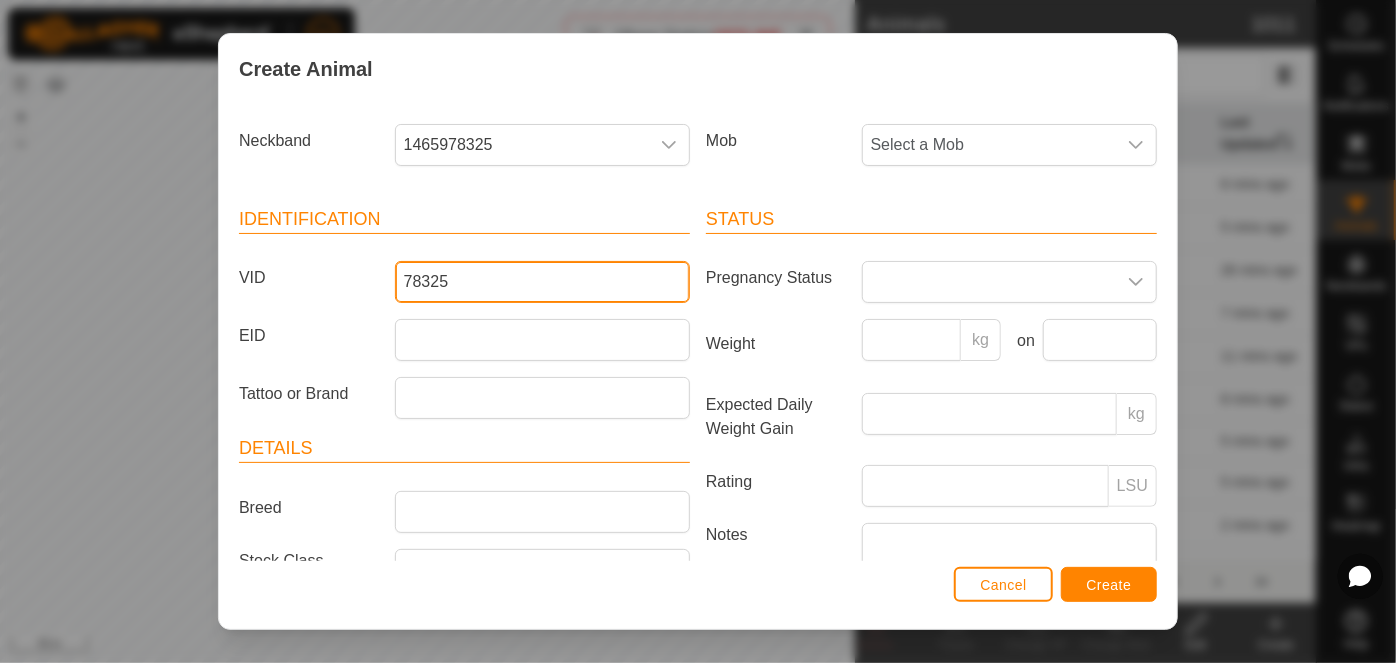 type on "78325" 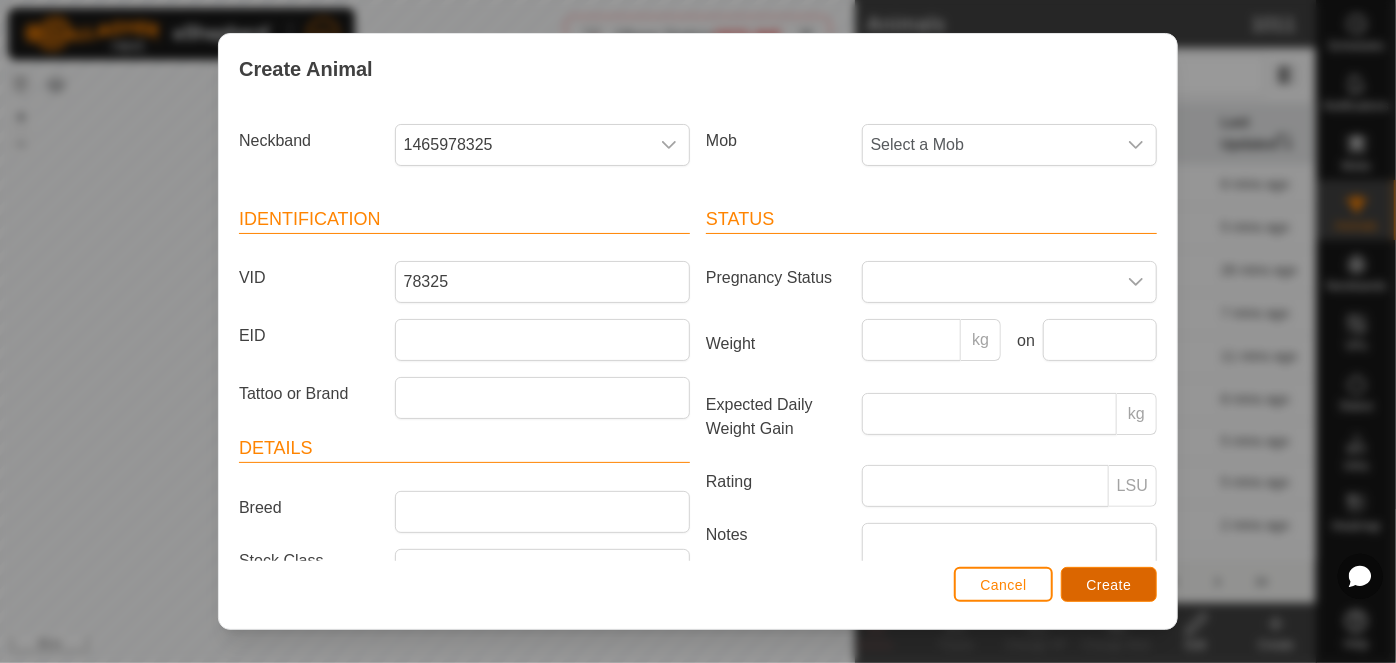 click on "Create" at bounding box center (1109, 584) 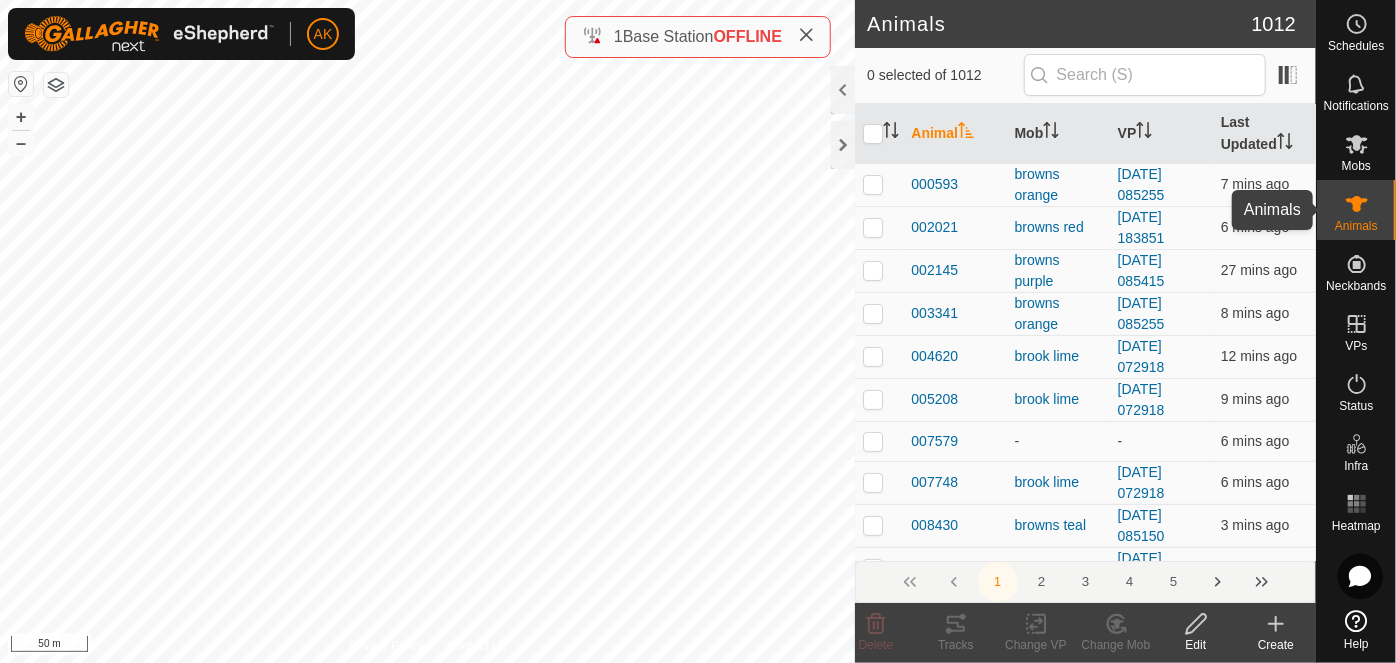 click 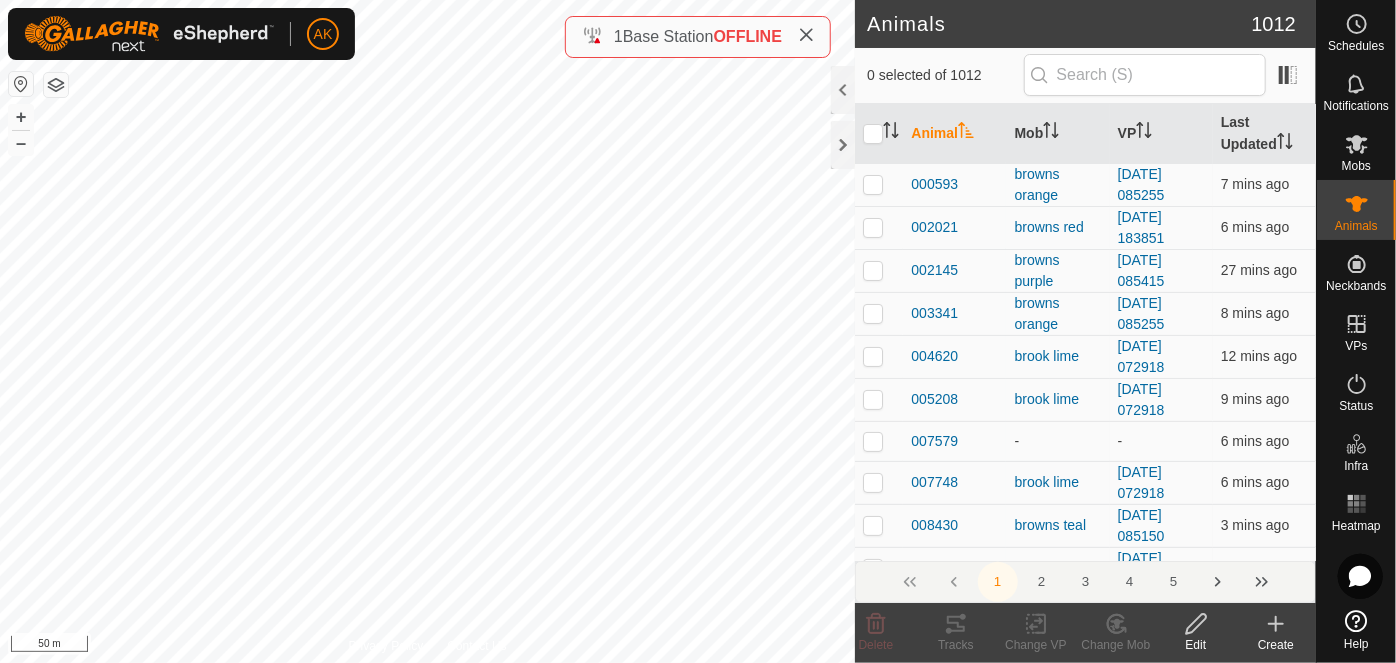 click 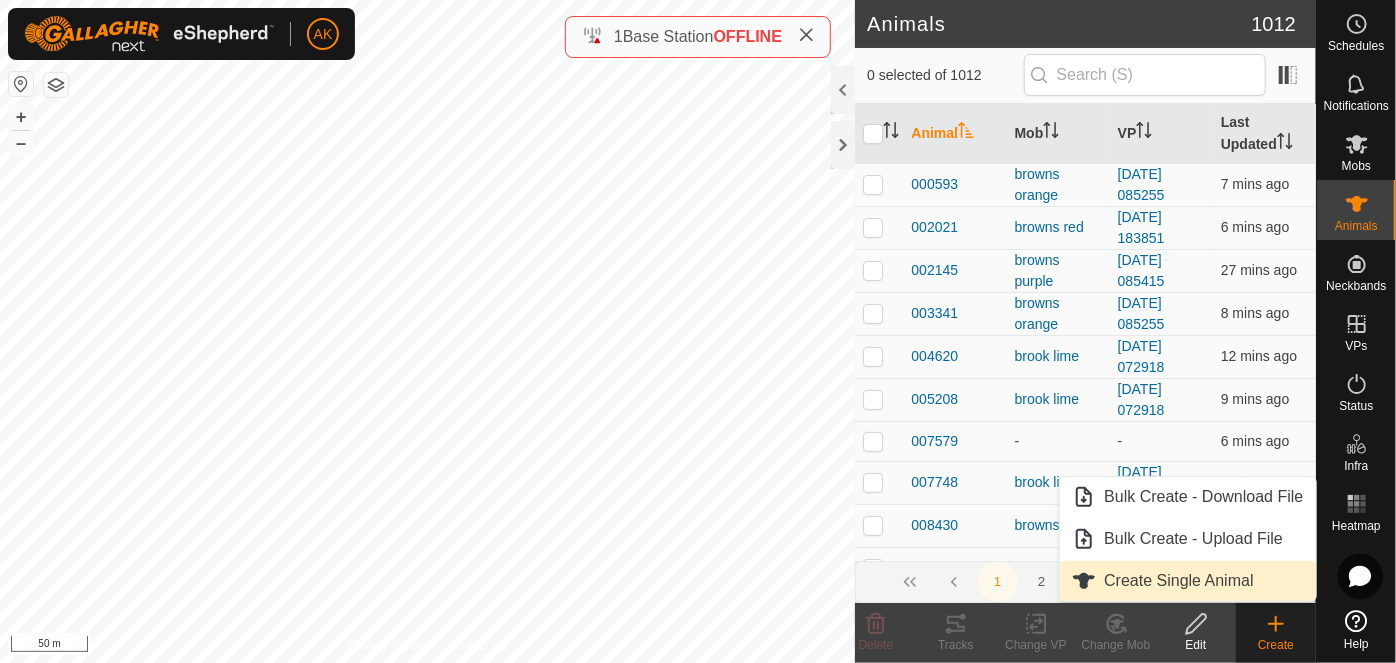 click on "Create Single Animal" at bounding box center (1187, 581) 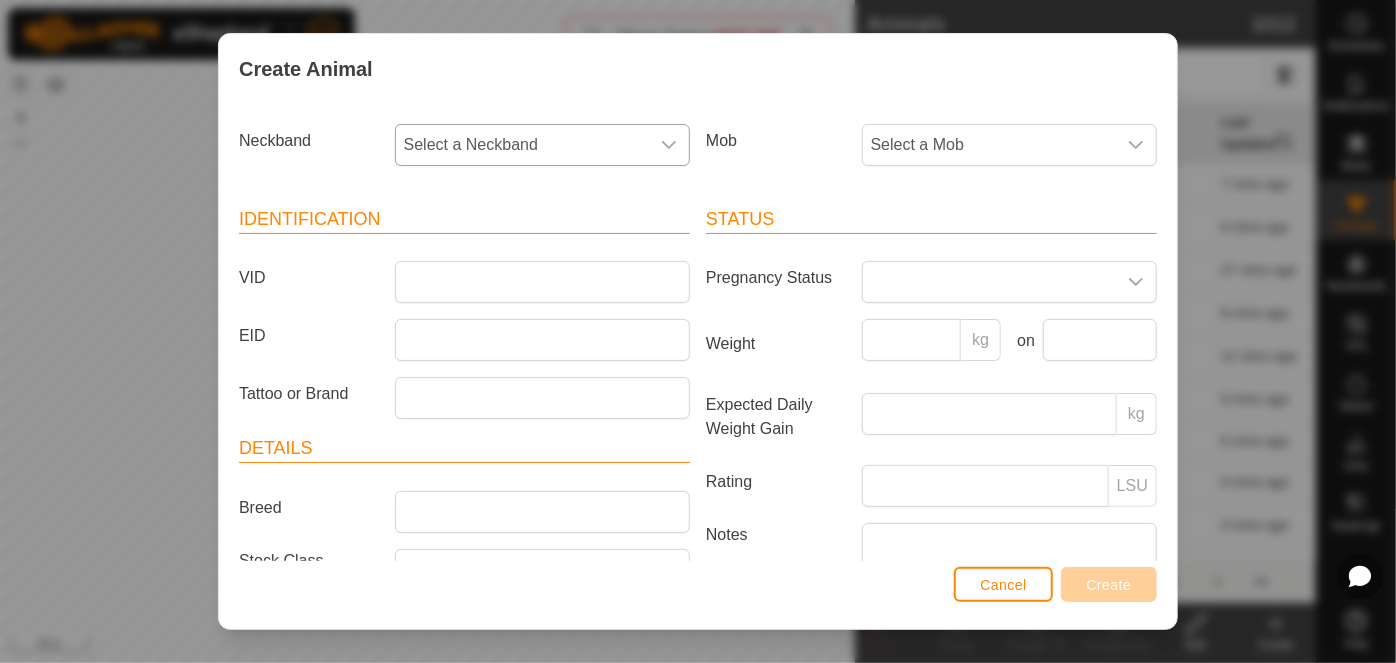 click 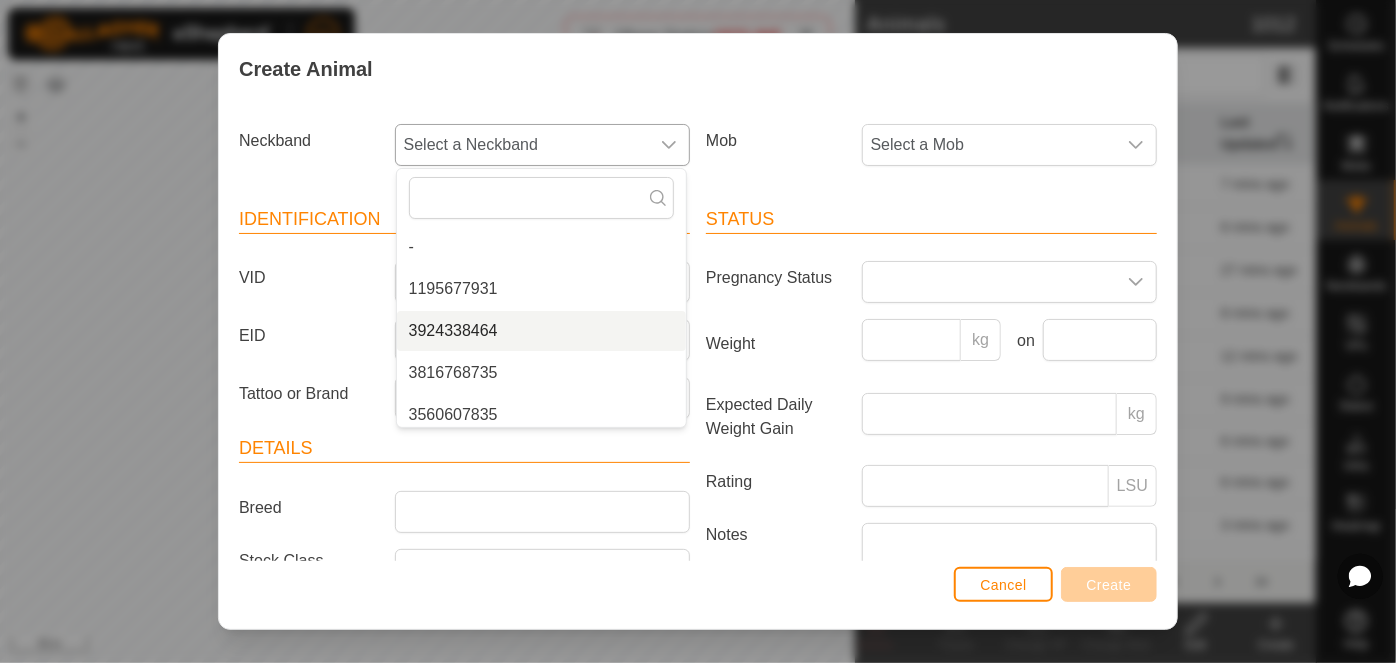 scroll, scrollTop: 8, scrollLeft: 0, axis: vertical 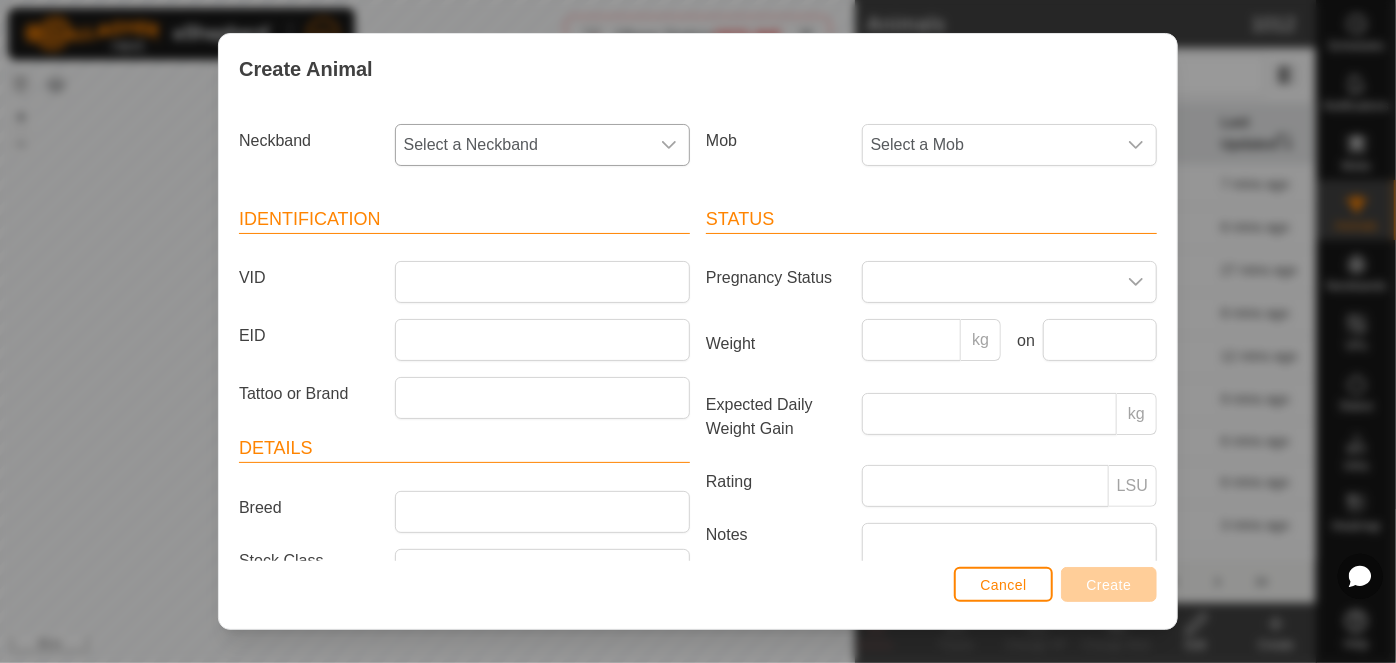 click 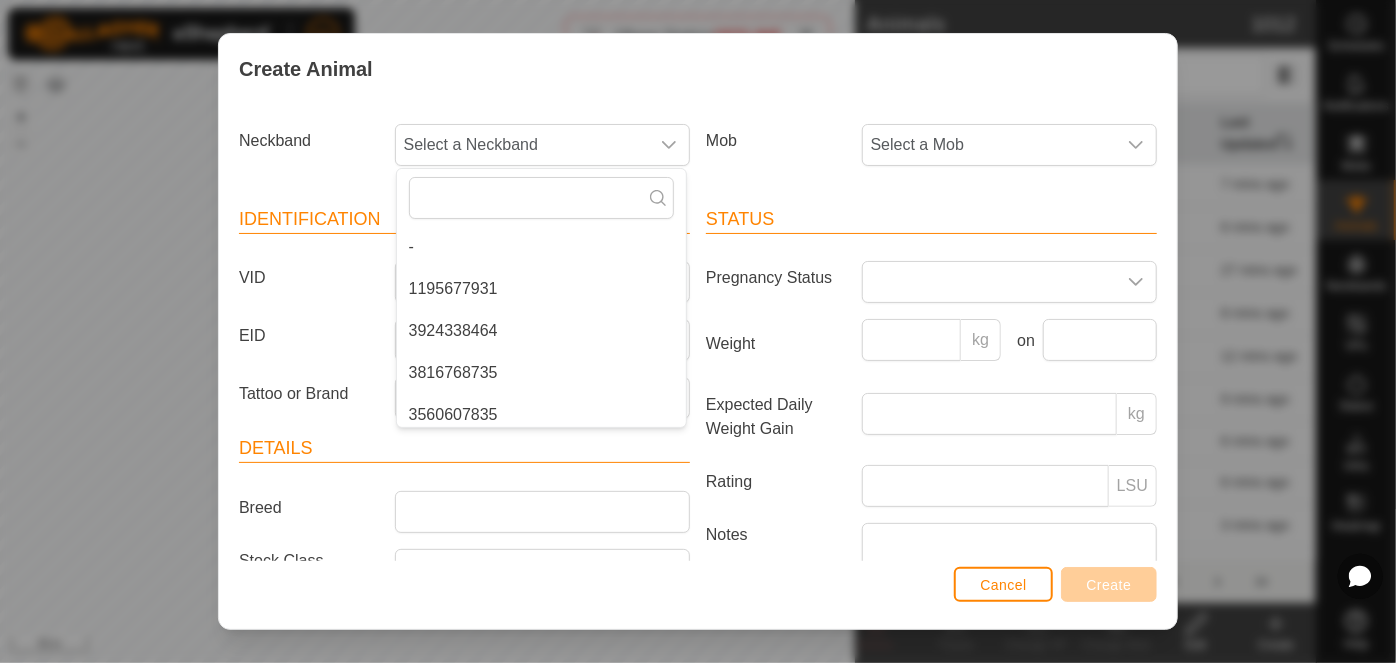 drag, startPoint x: 634, startPoint y: 276, endPoint x: 657, endPoint y: 286, distance: 25.079872 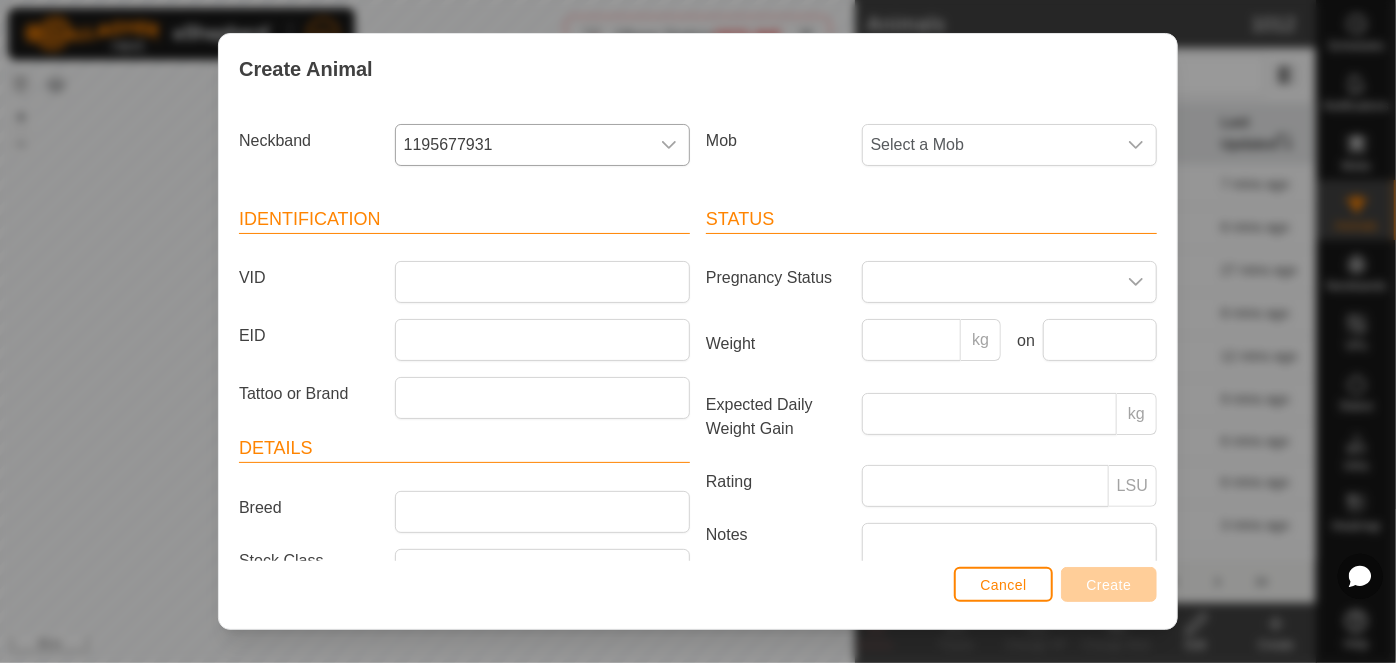 drag, startPoint x: 1158, startPoint y: 32, endPoint x: 659, endPoint y: 141, distance: 510.76608 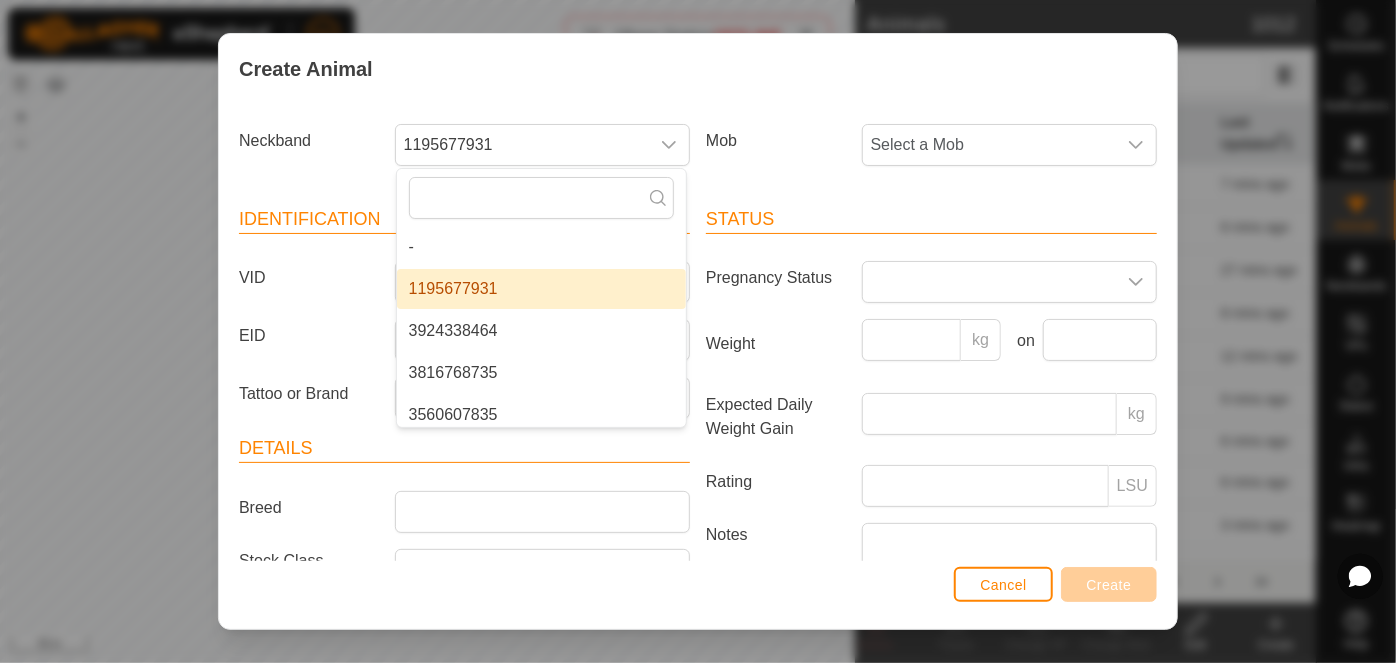 scroll, scrollTop: 8, scrollLeft: 0, axis: vertical 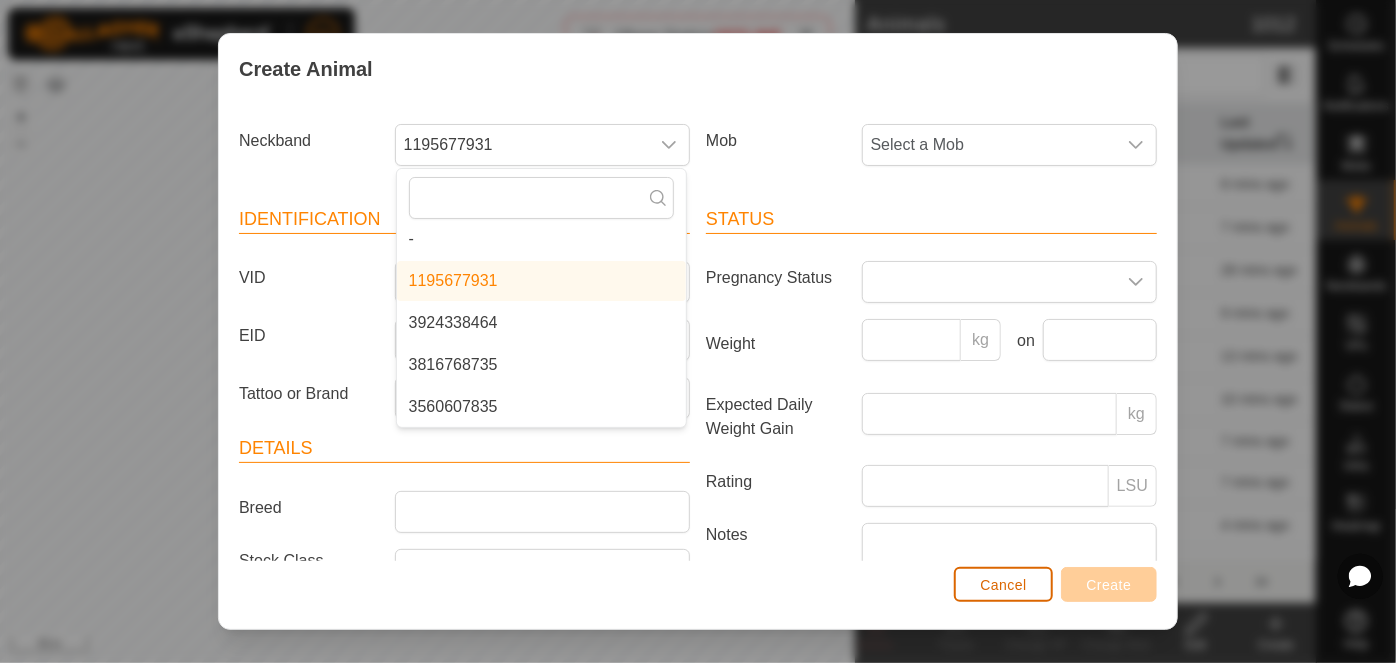 click on "Cancel" at bounding box center [1003, 585] 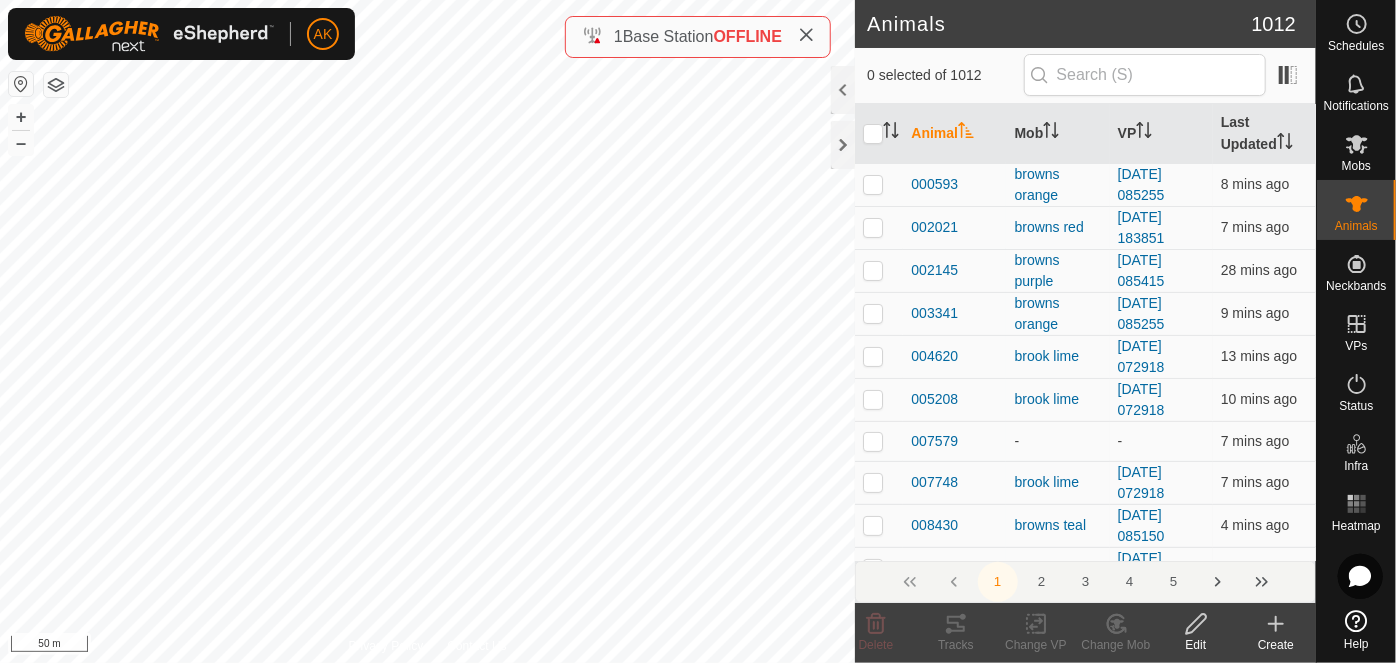 click 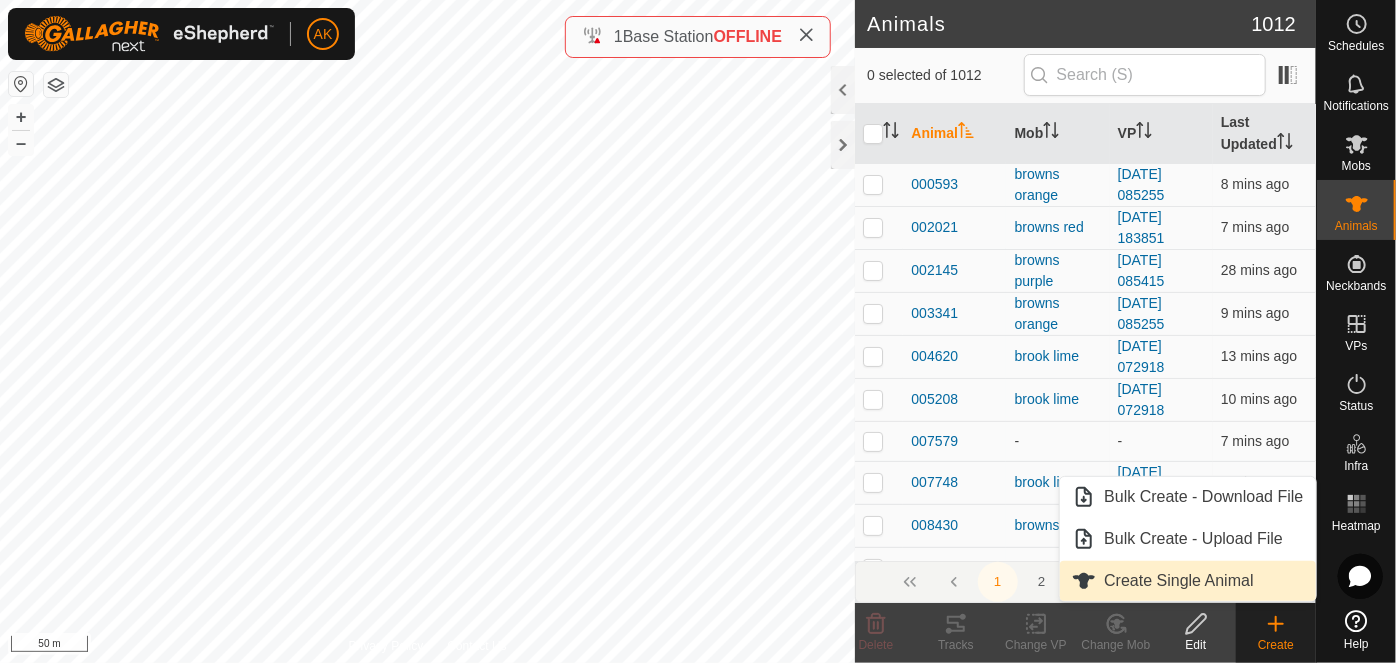 click on "Create Single Animal" at bounding box center (1187, 581) 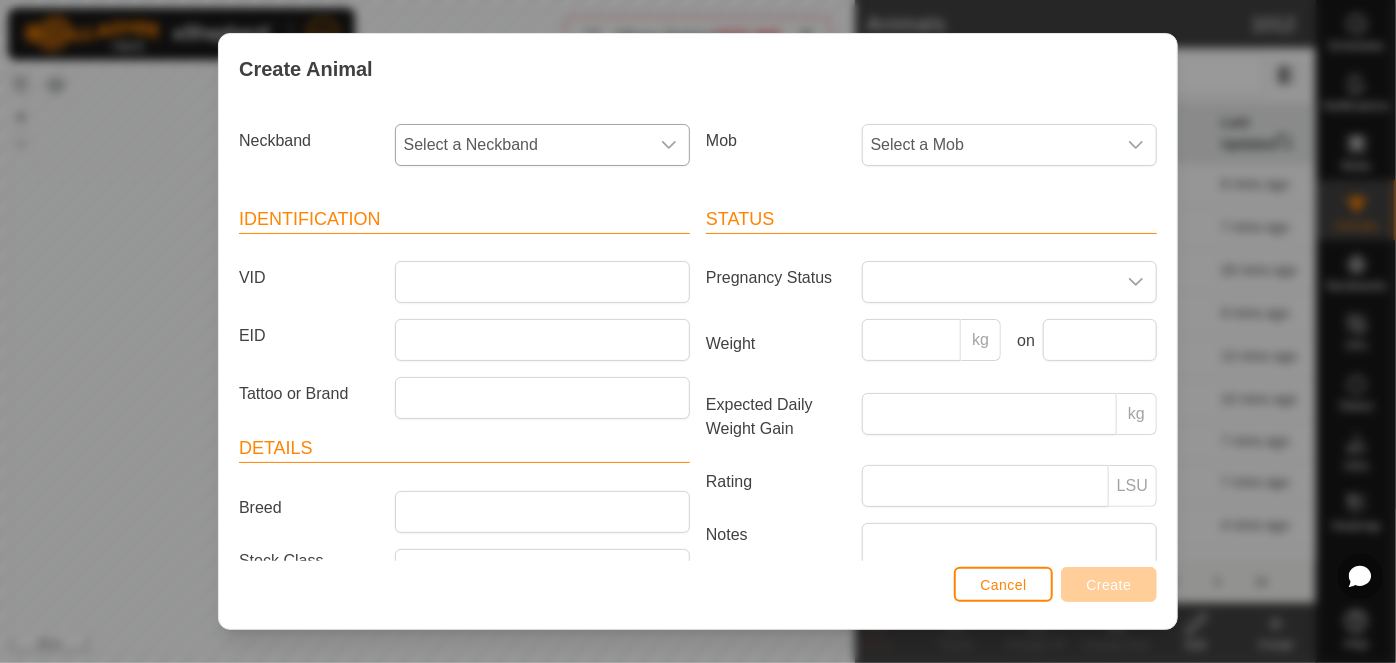 click 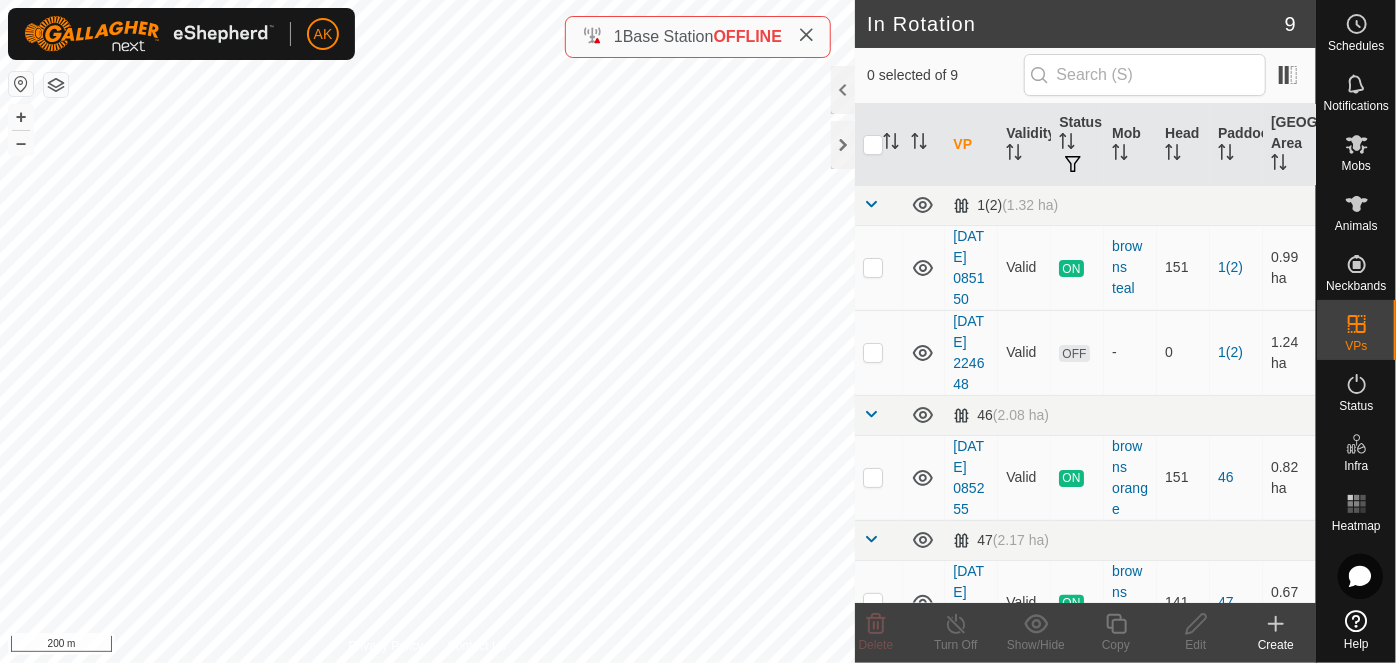 click 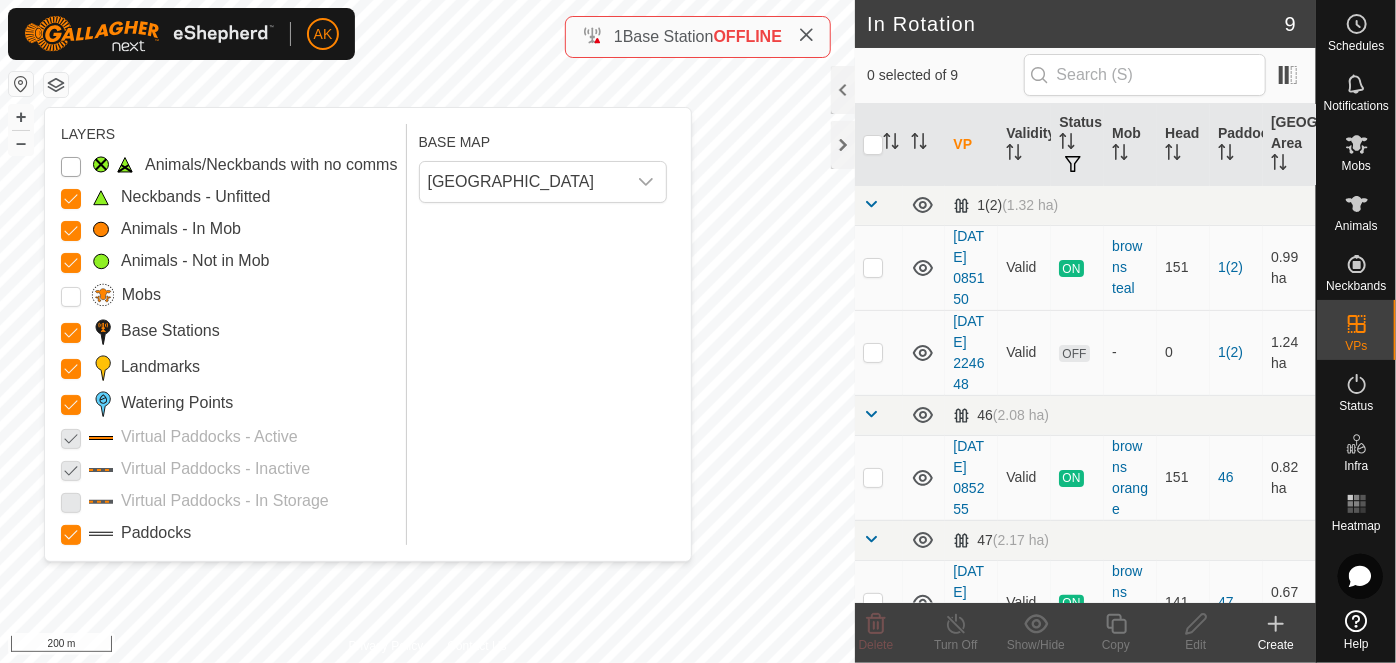 click on "Animals/Neckbands with no comms" at bounding box center [71, 167] 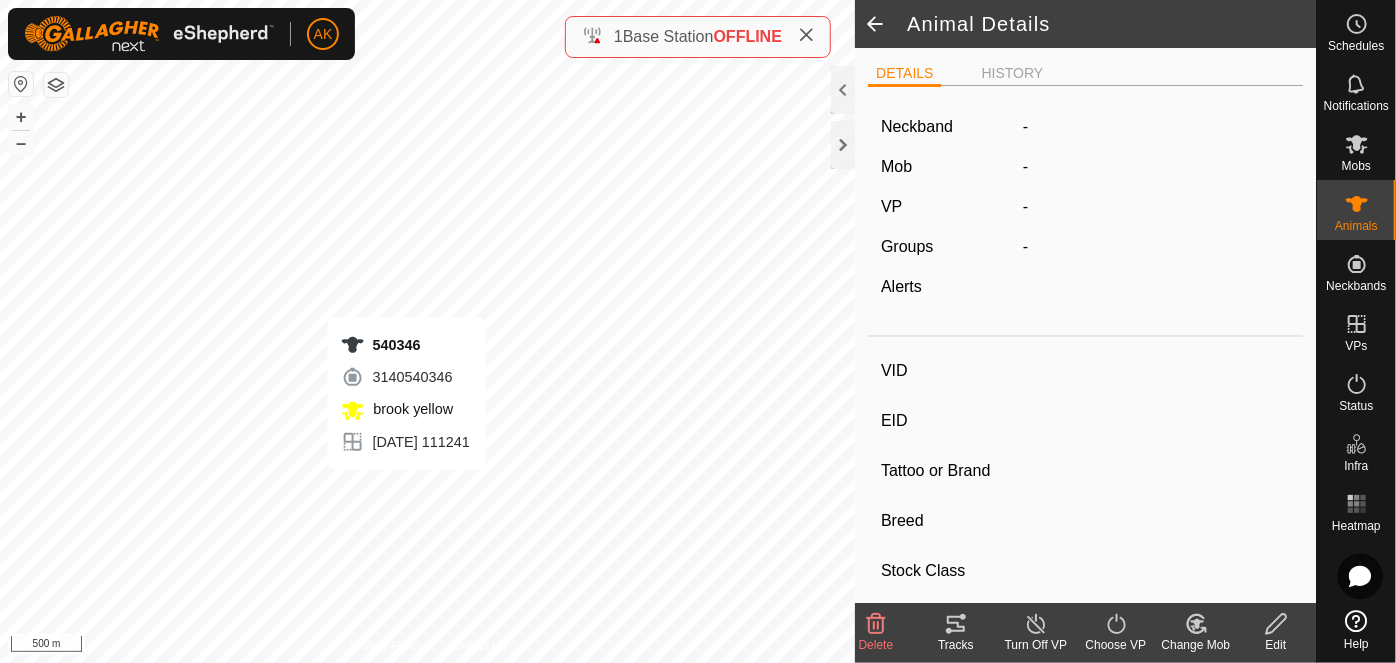type on "540346" 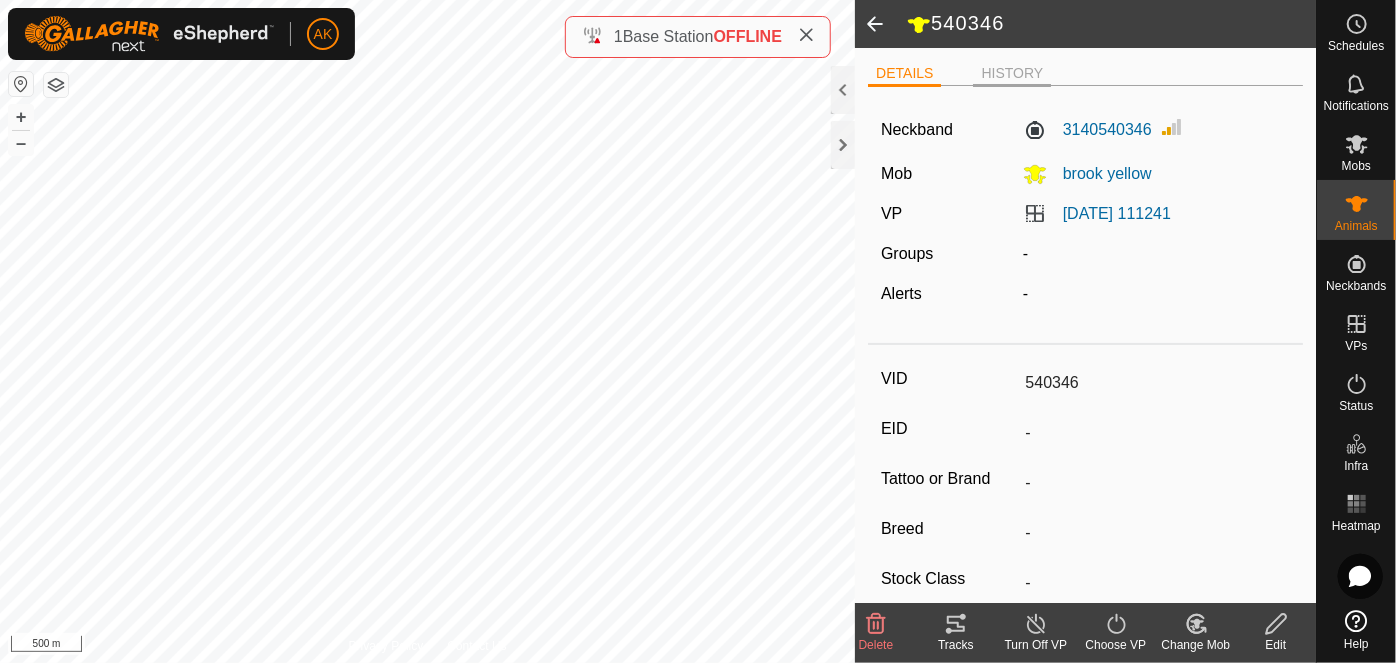 click on "HISTORY" 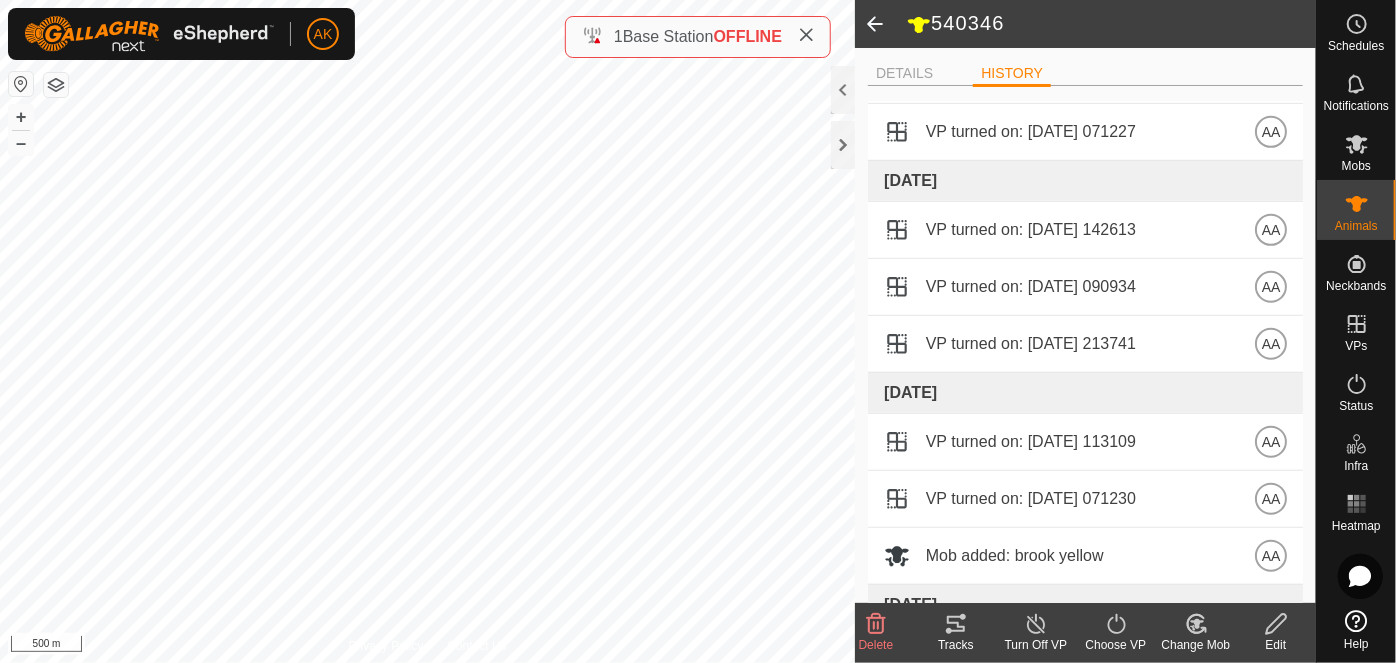 scroll, scrollTop: 0, scrollLeft: 0, axis: both 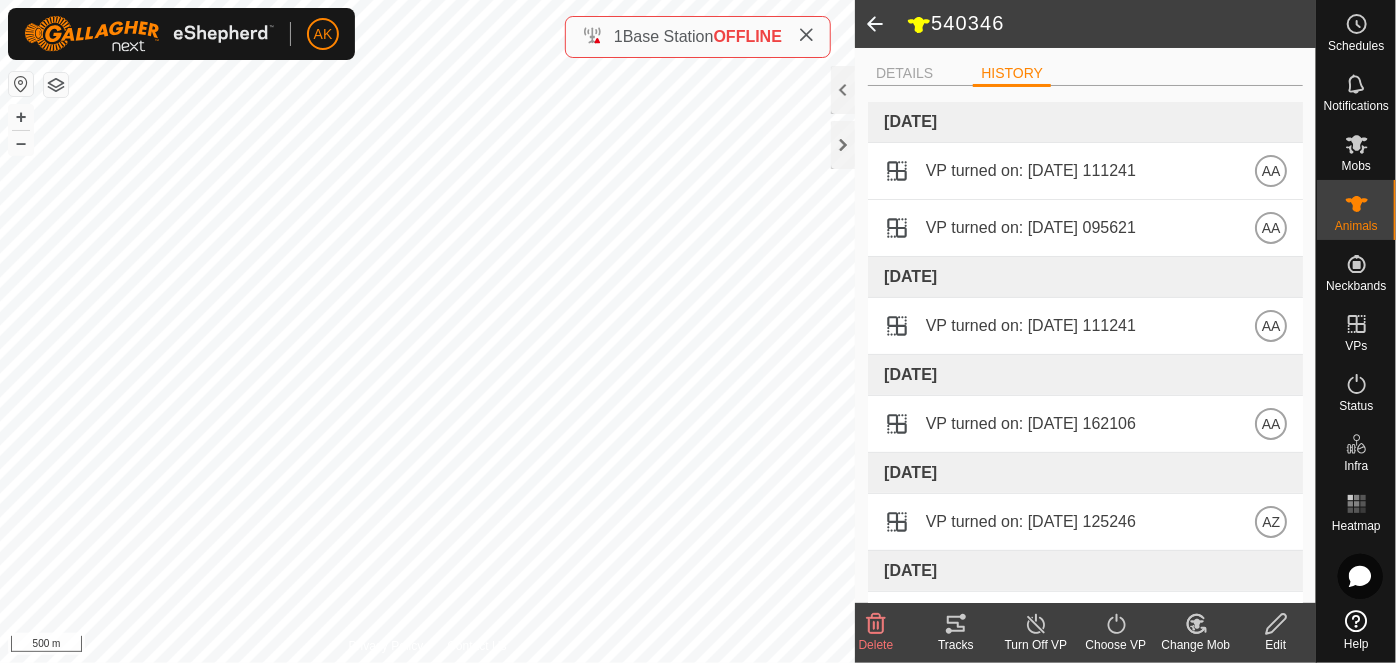 click 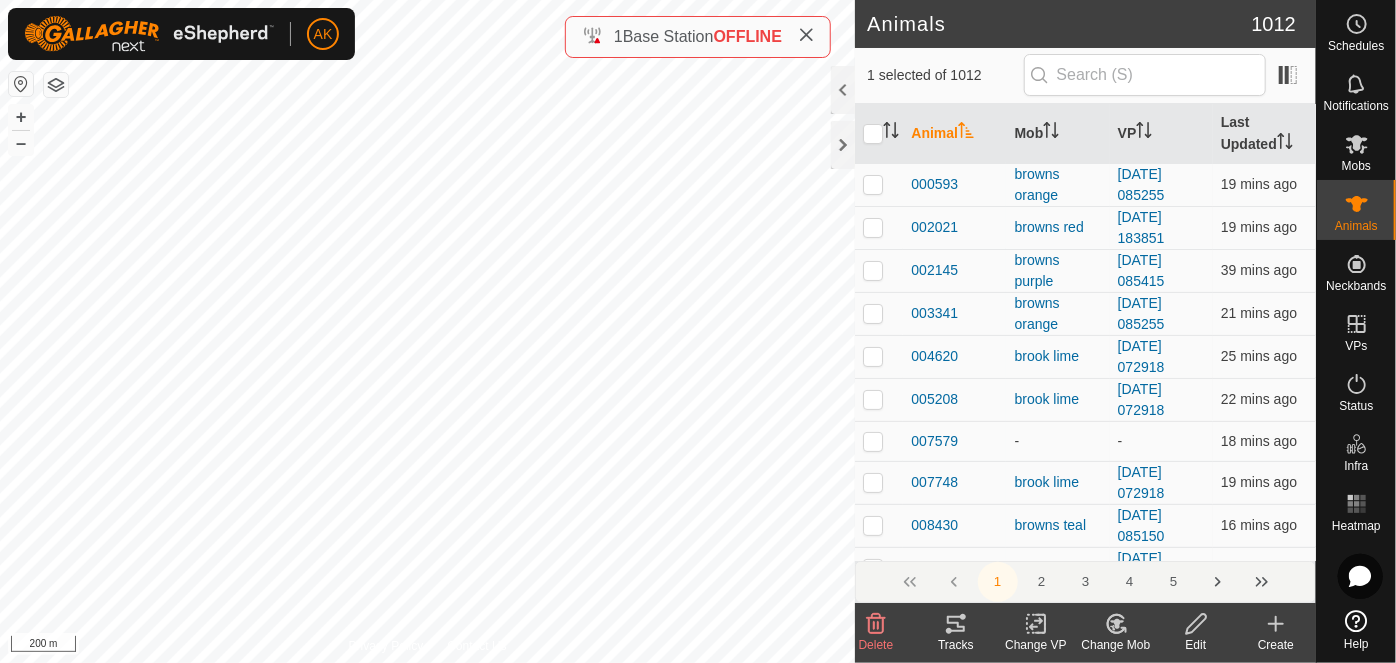 click 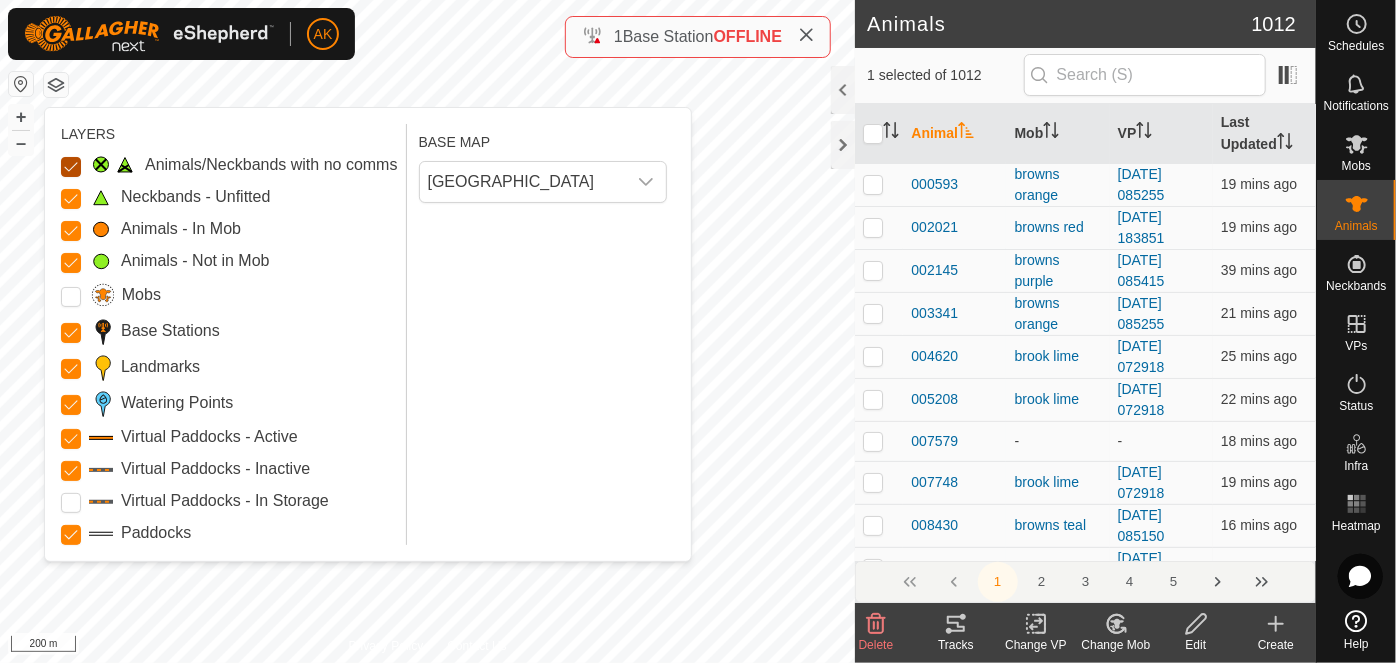click on "Animals/Neckbands with no comms" at bounding box center [71, 167] 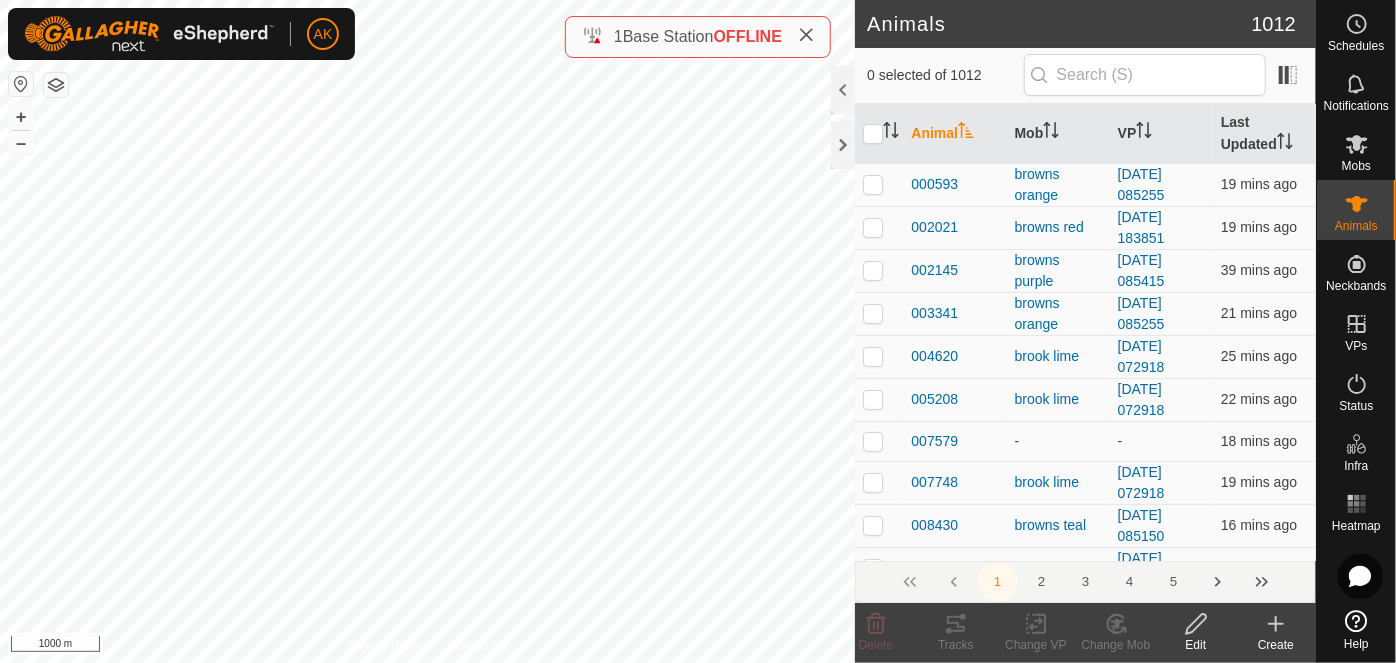 click 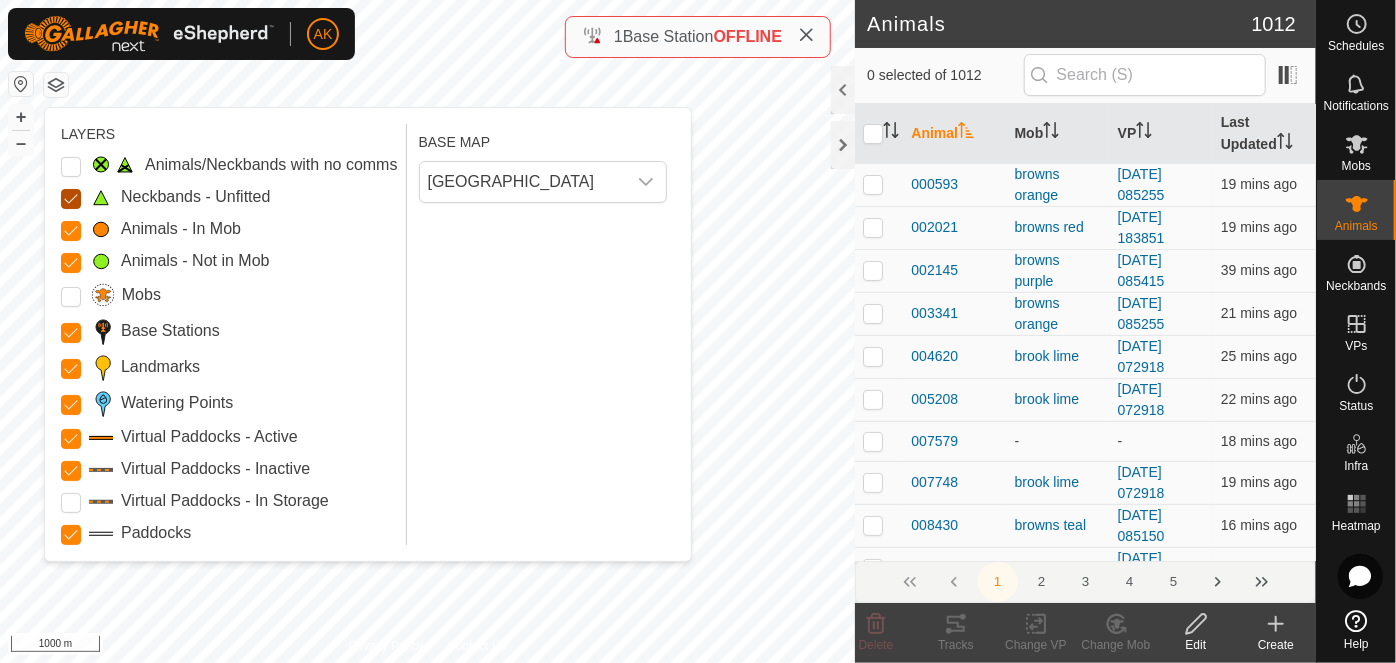 click on "Neckbands - Unfitted" at bounding box center [71, 199] 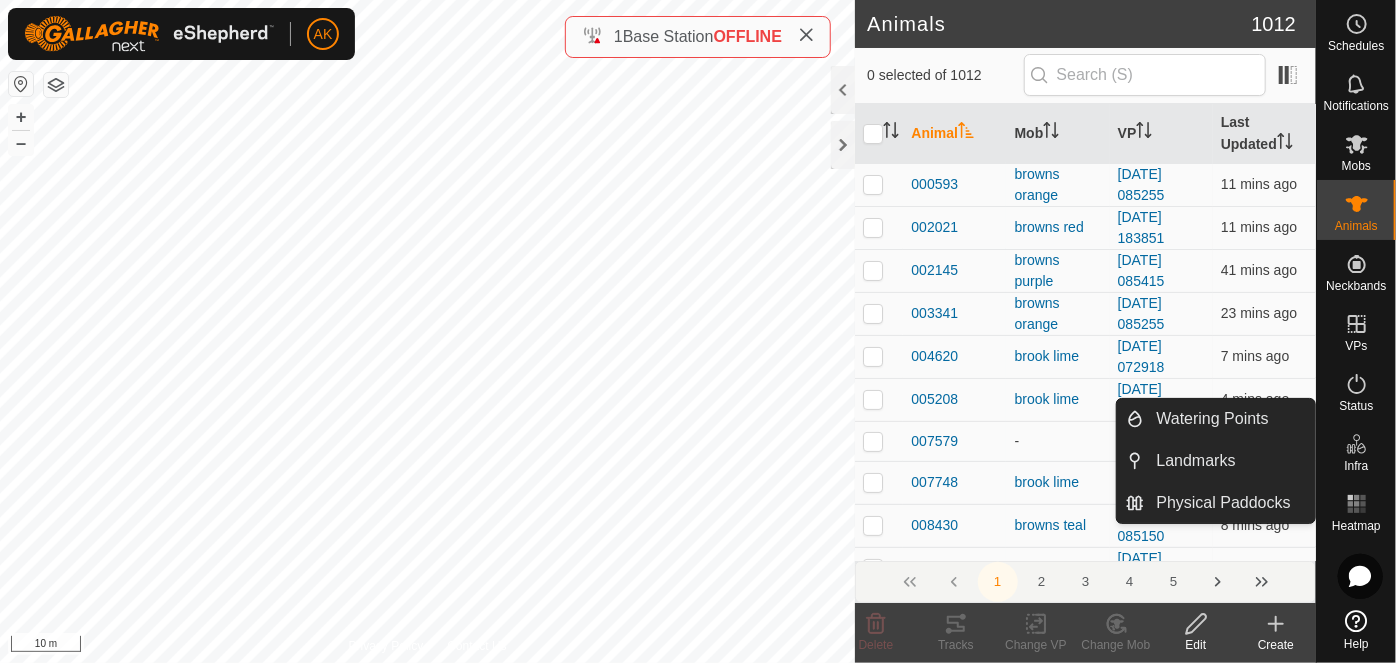 click 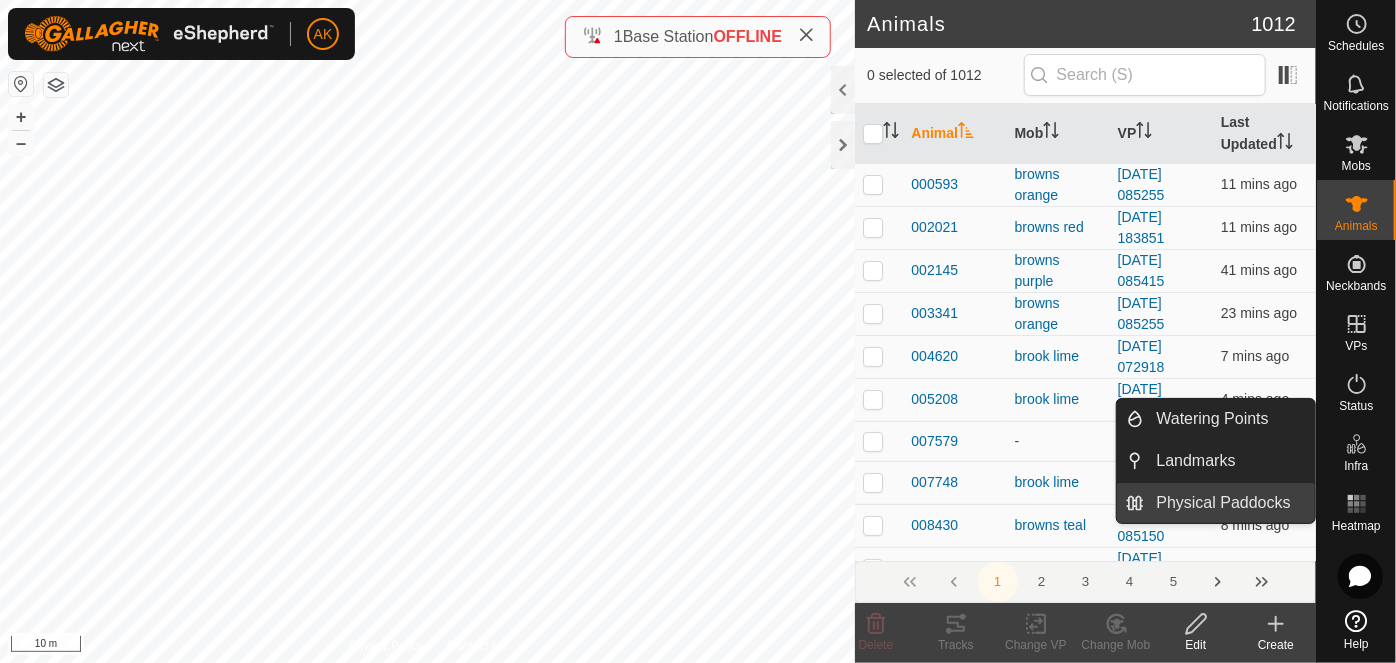 click on "Physical Paddocks" at bounding box center [1230, 503] 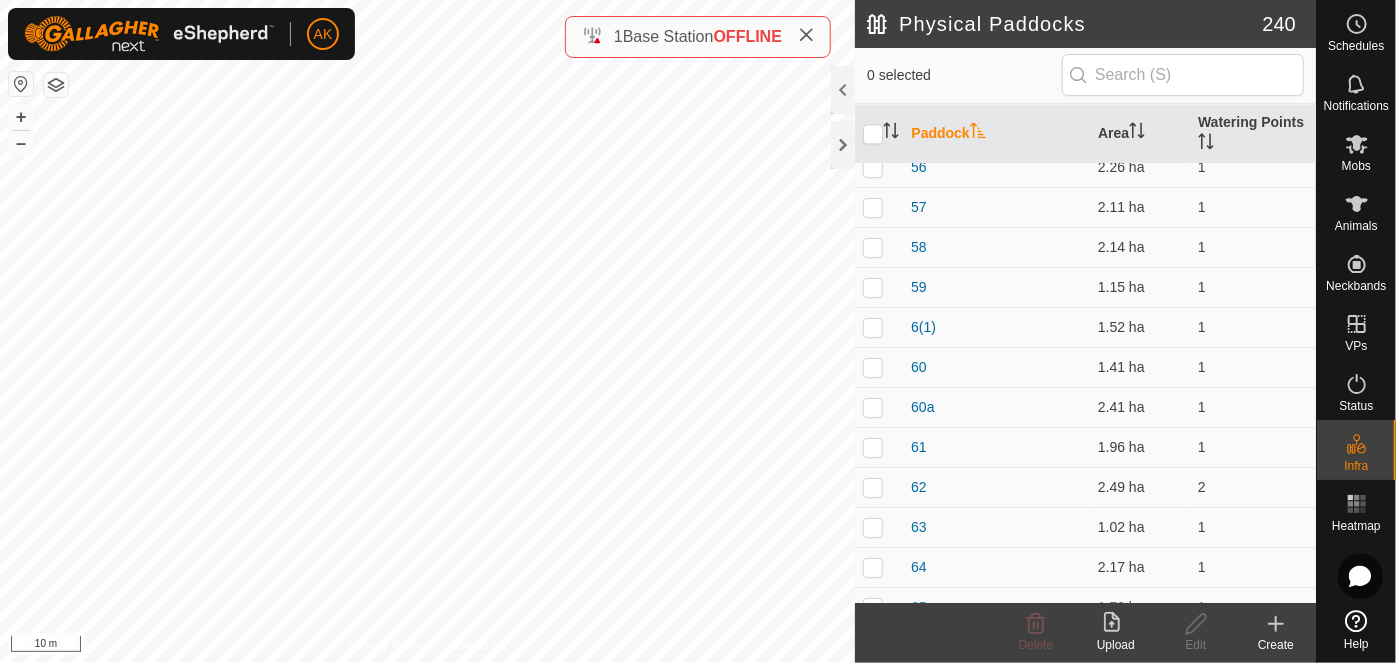 scroll, scrollTop: 2454, scrollLeft: 0, axis: vertical 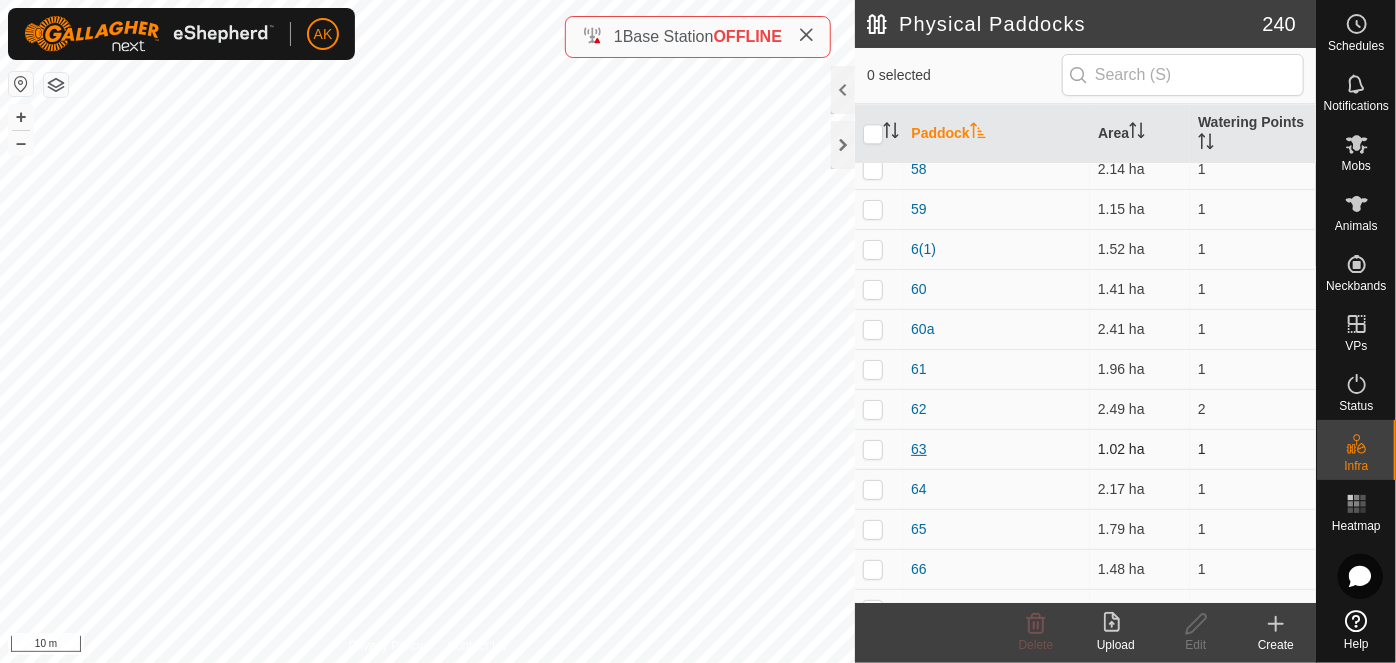 click on "63" at bounding box center (919, 449) 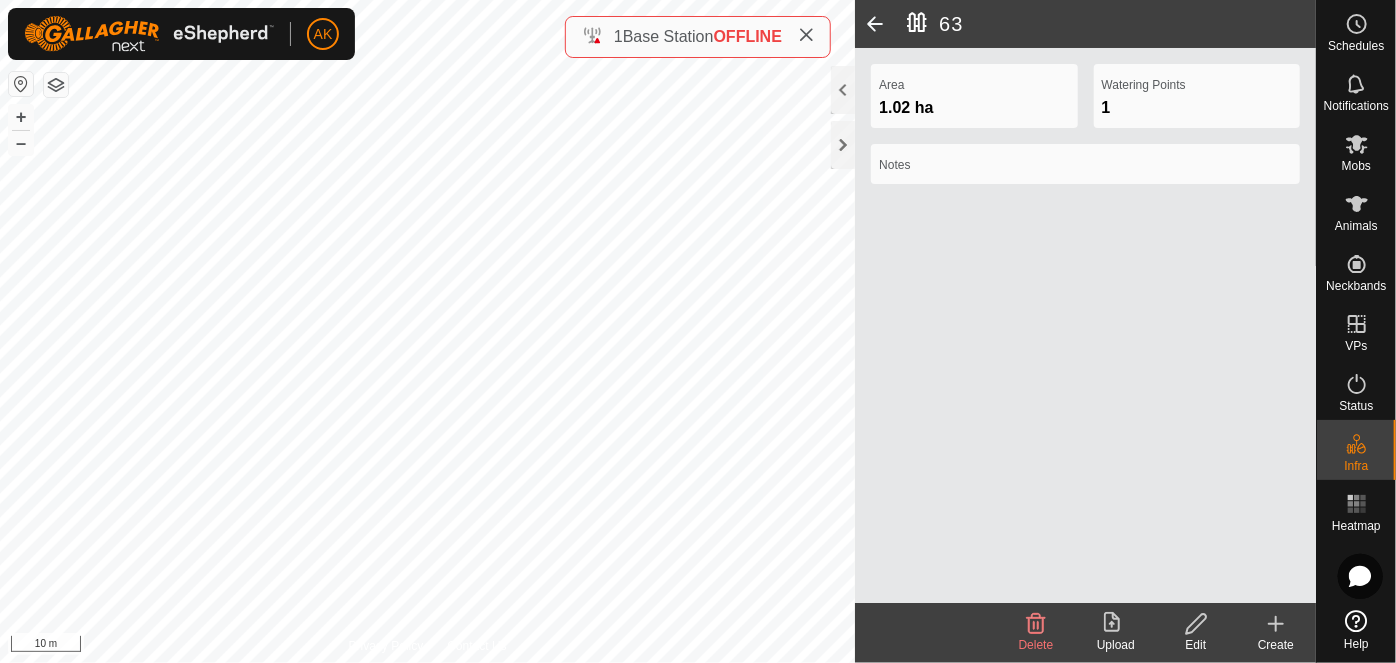 click 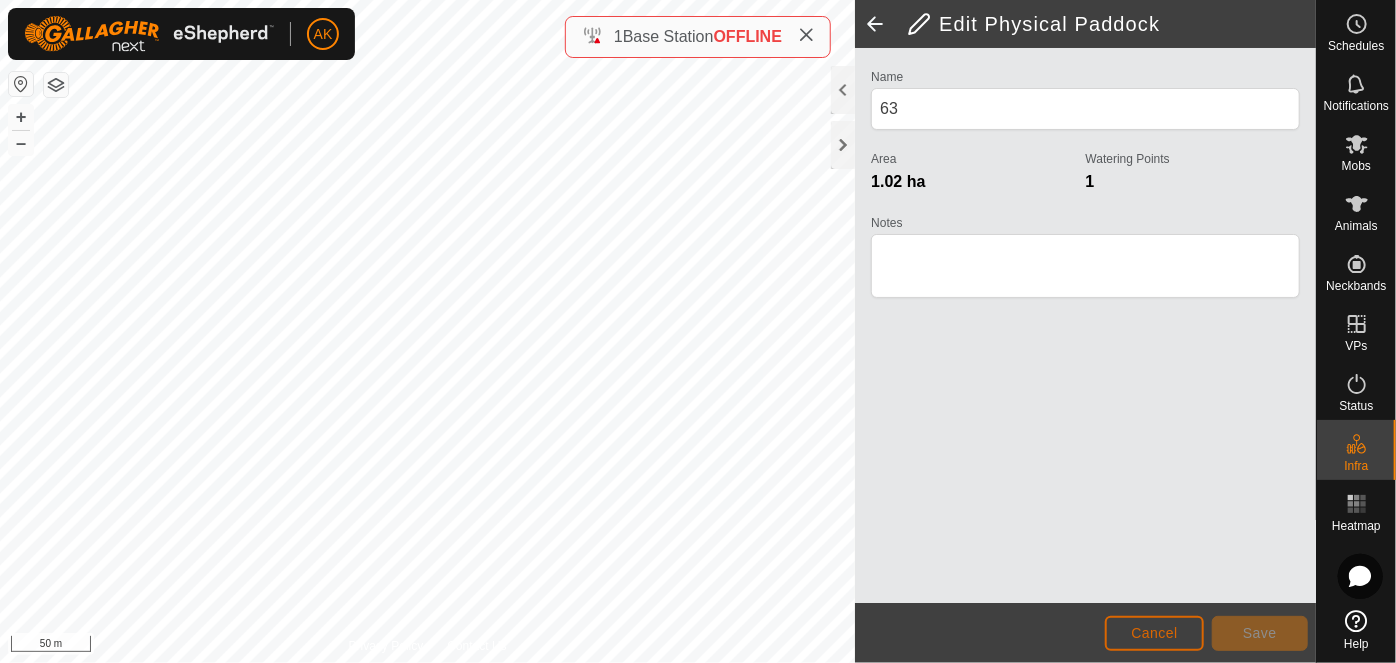 click on "Cancel" 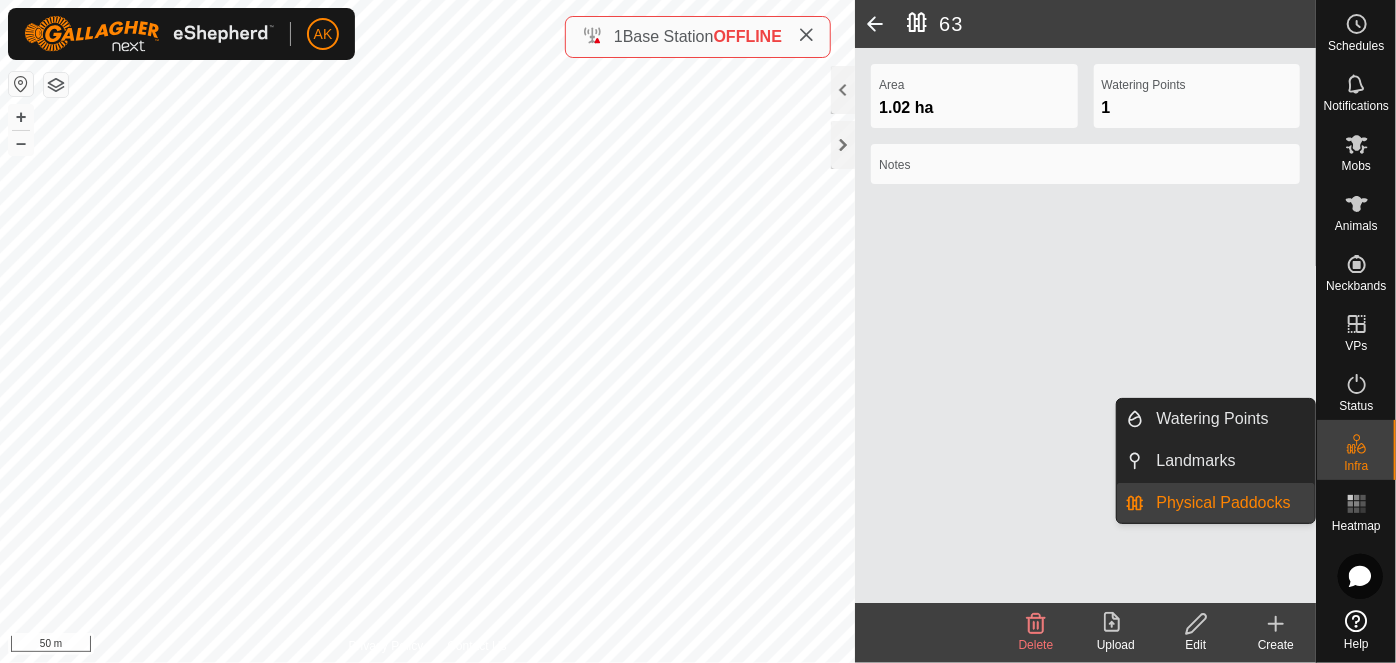 click on "Physical Paddocks" at bounding box center (1230, 503) 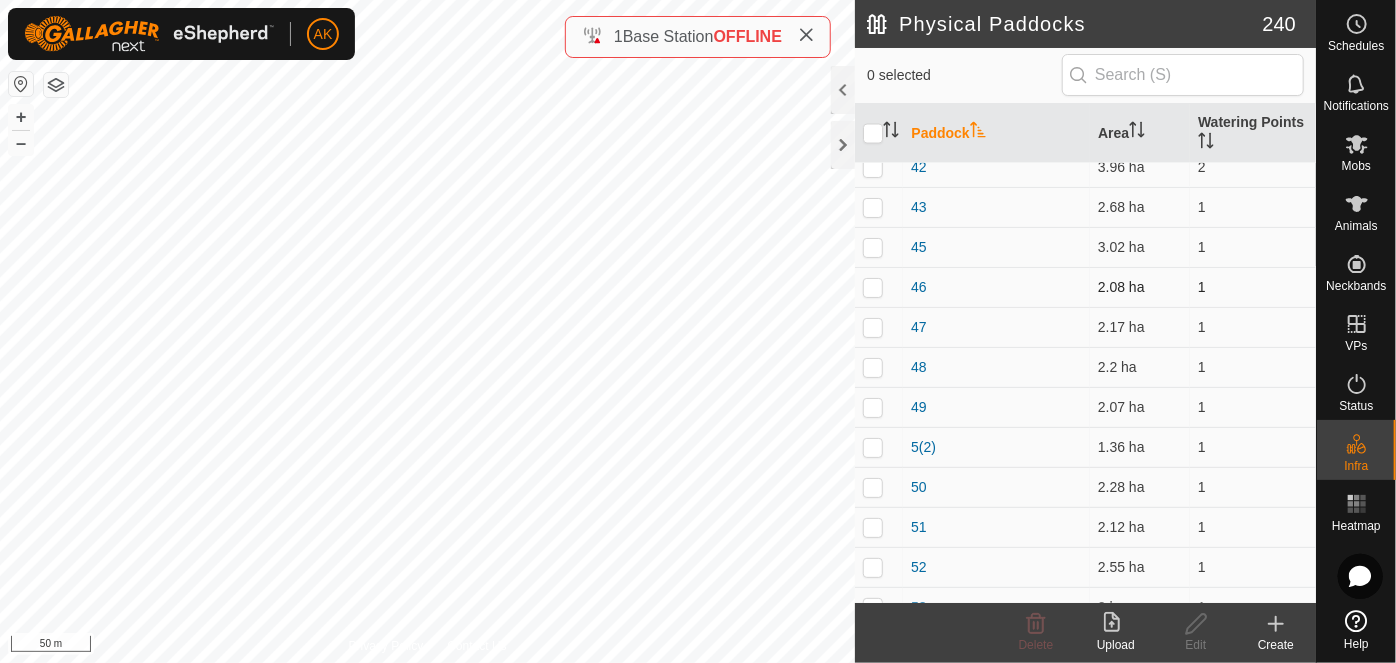 scroll, scrollTop: 1727, scrollLeft: 0, axis: vertical 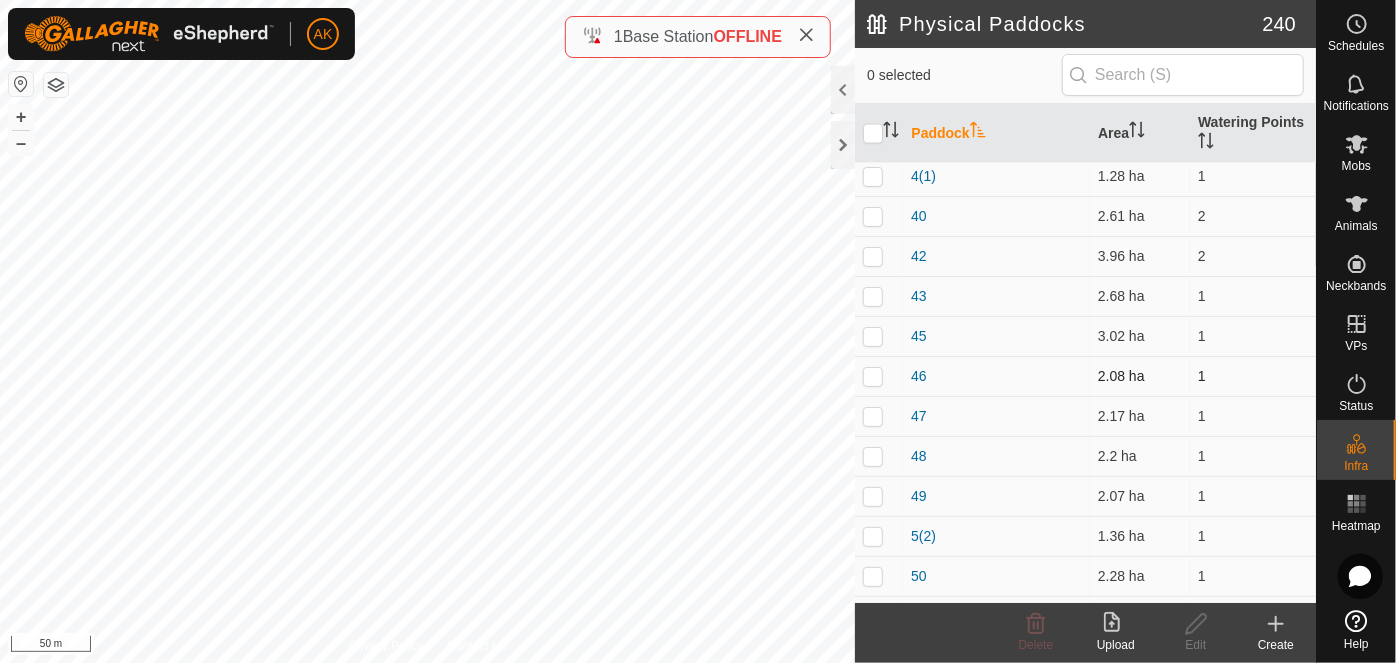 click at bounding box center [873, 376] 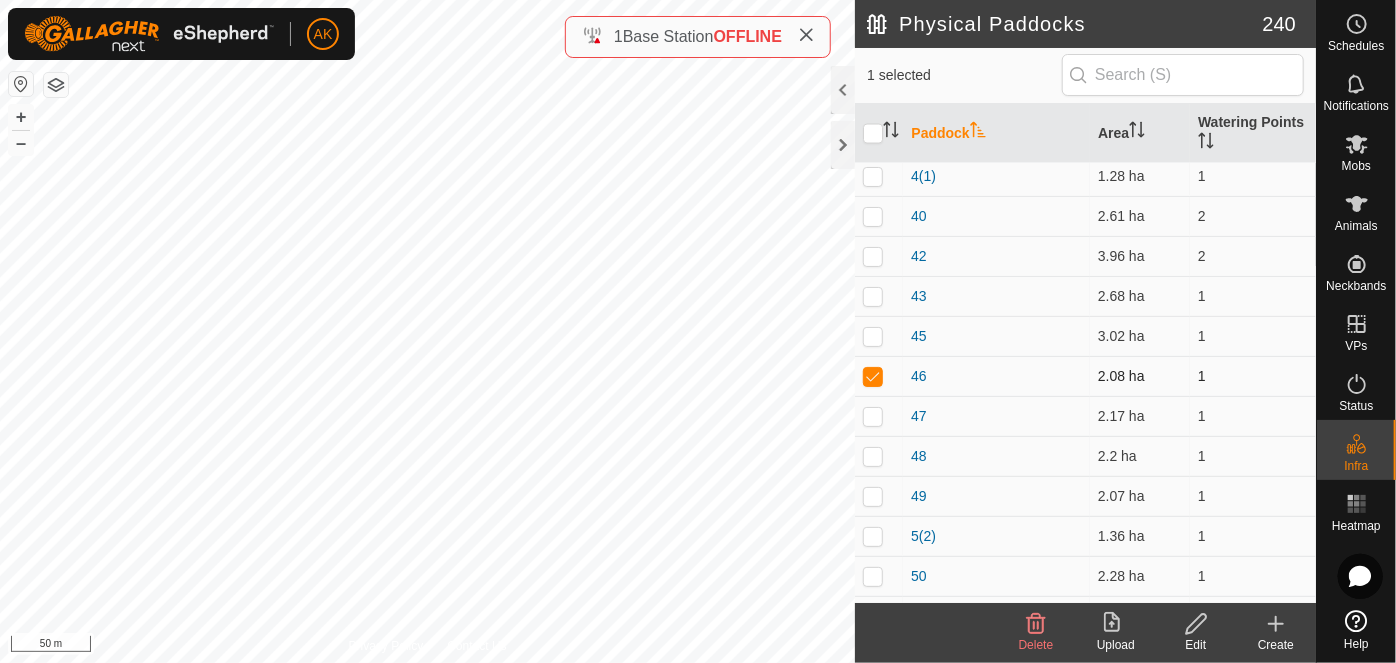 click at bounding box center [873, 376] 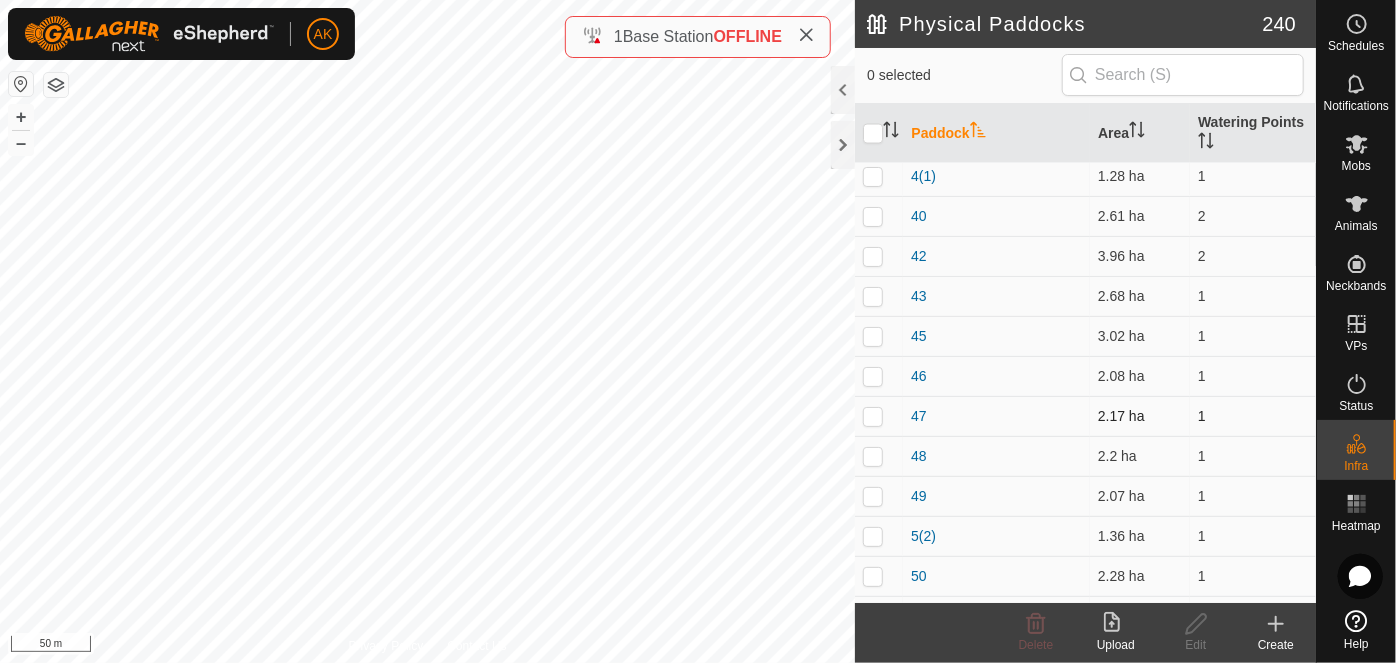 click at bounding box center (873, 416) 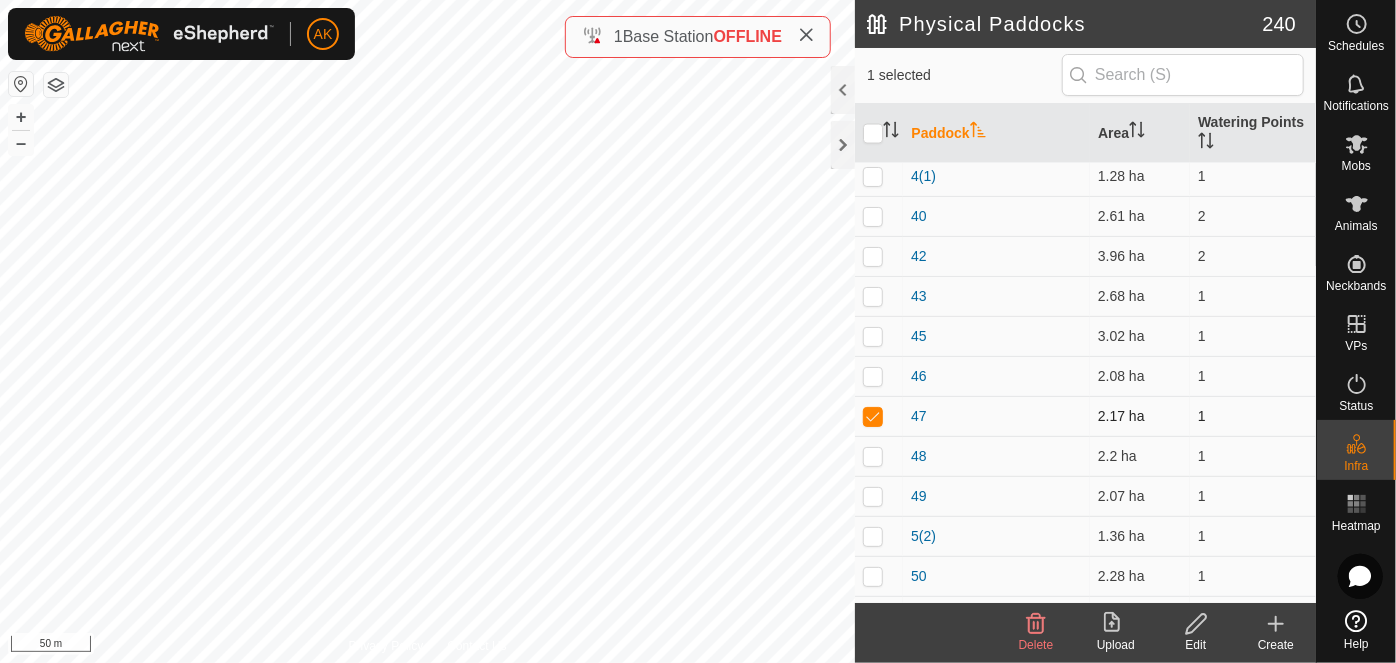 click at bounding box center (873, 416) 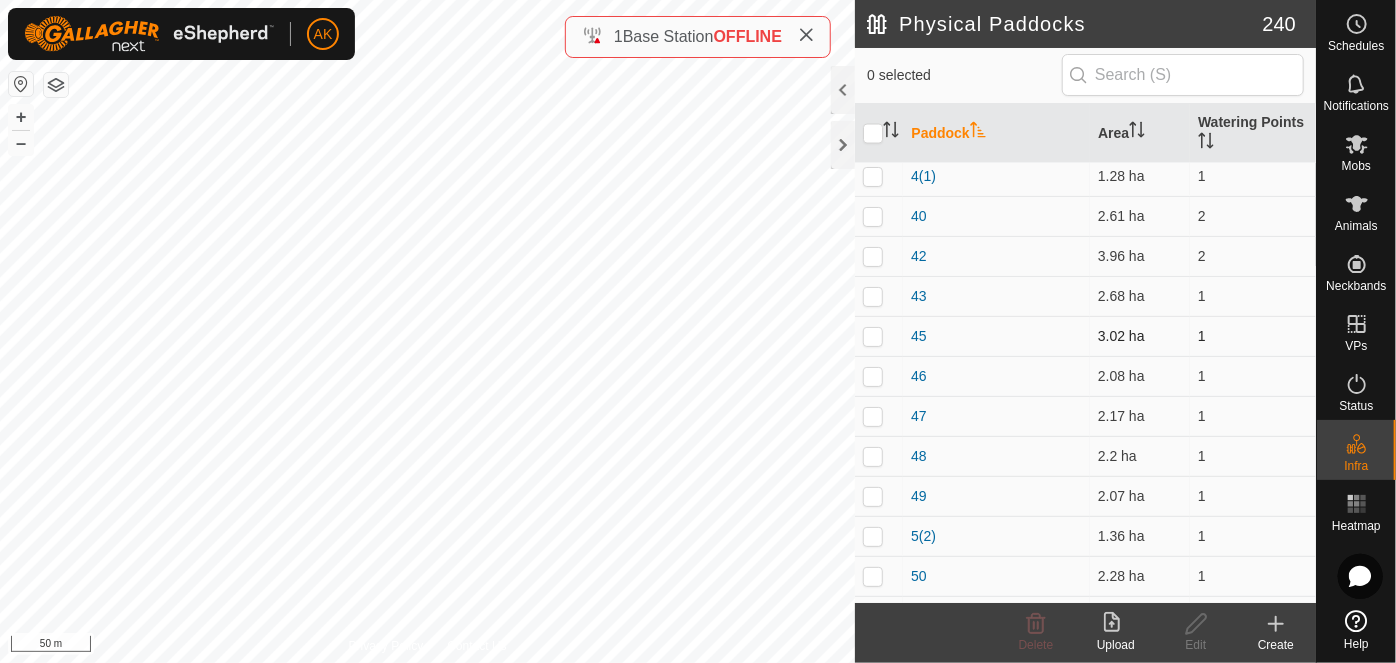 click at bounding box center (873, 336) 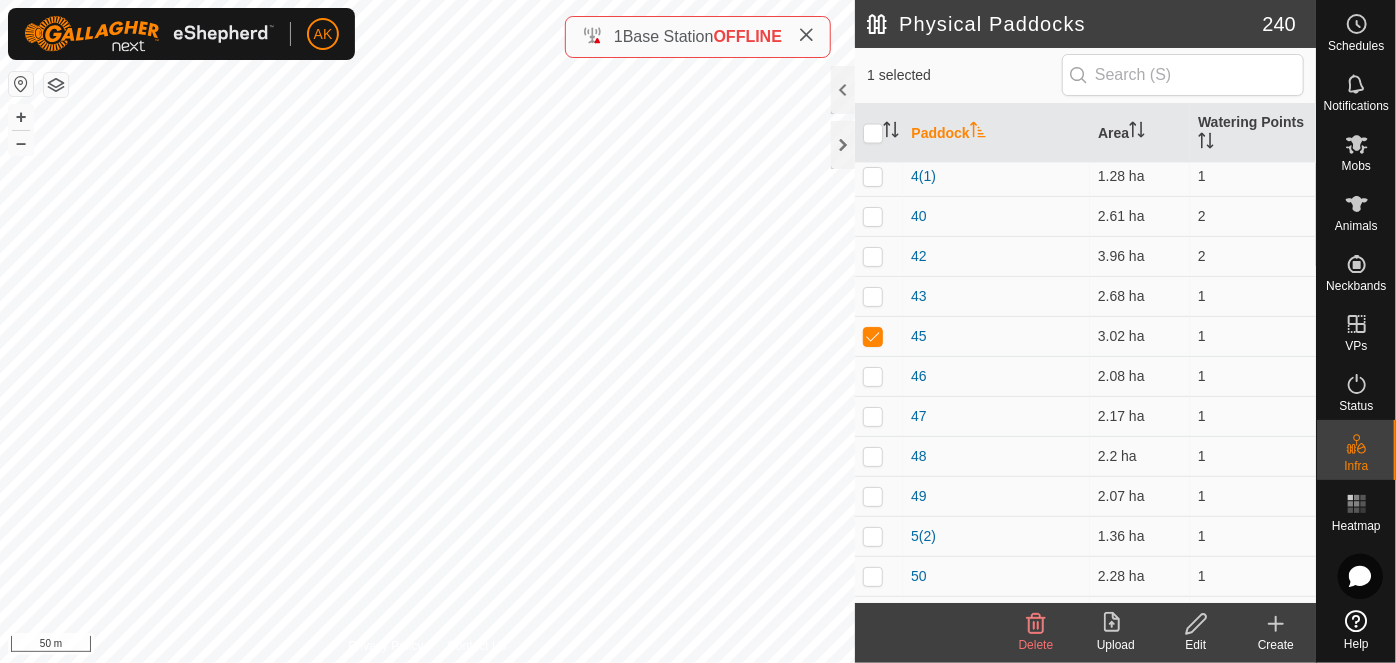 click 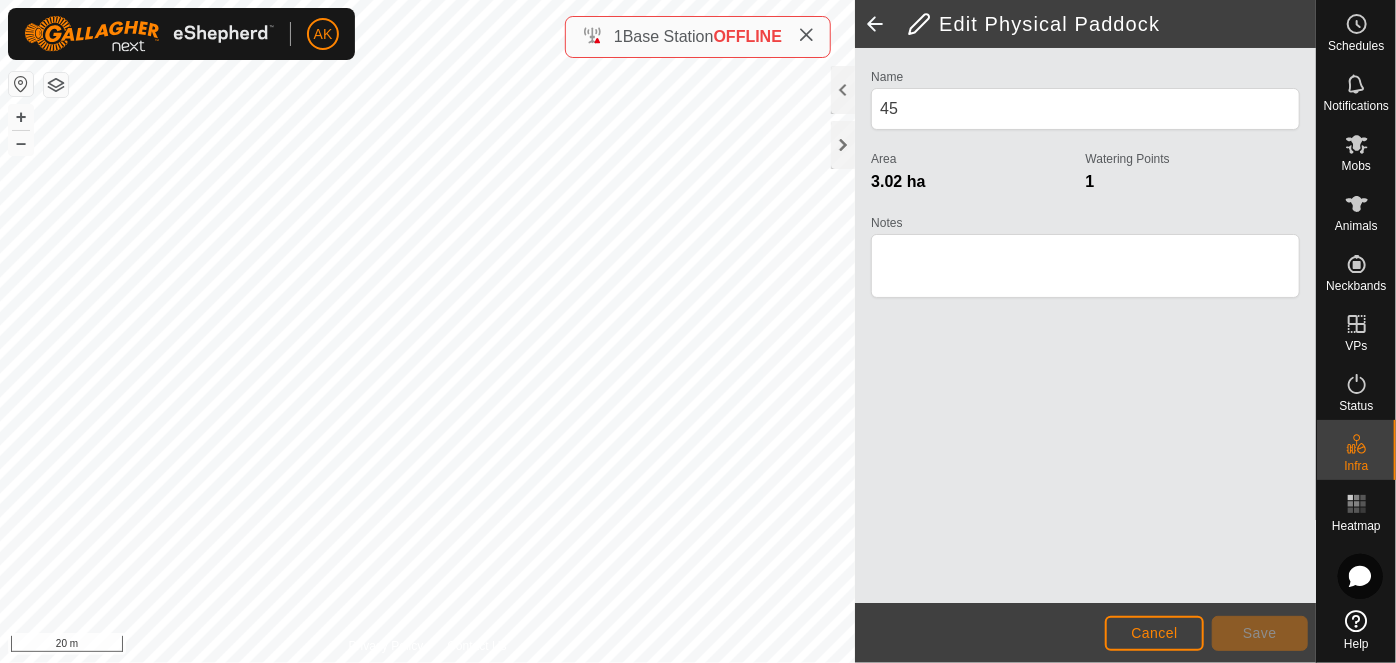 click on "Privacy Policy Contact Us + – ⇧ i 20 m  Edit Physical Paddock  Name 45 Area 3.02 ha  Watering Points 1 Notes                    Cancel Save" 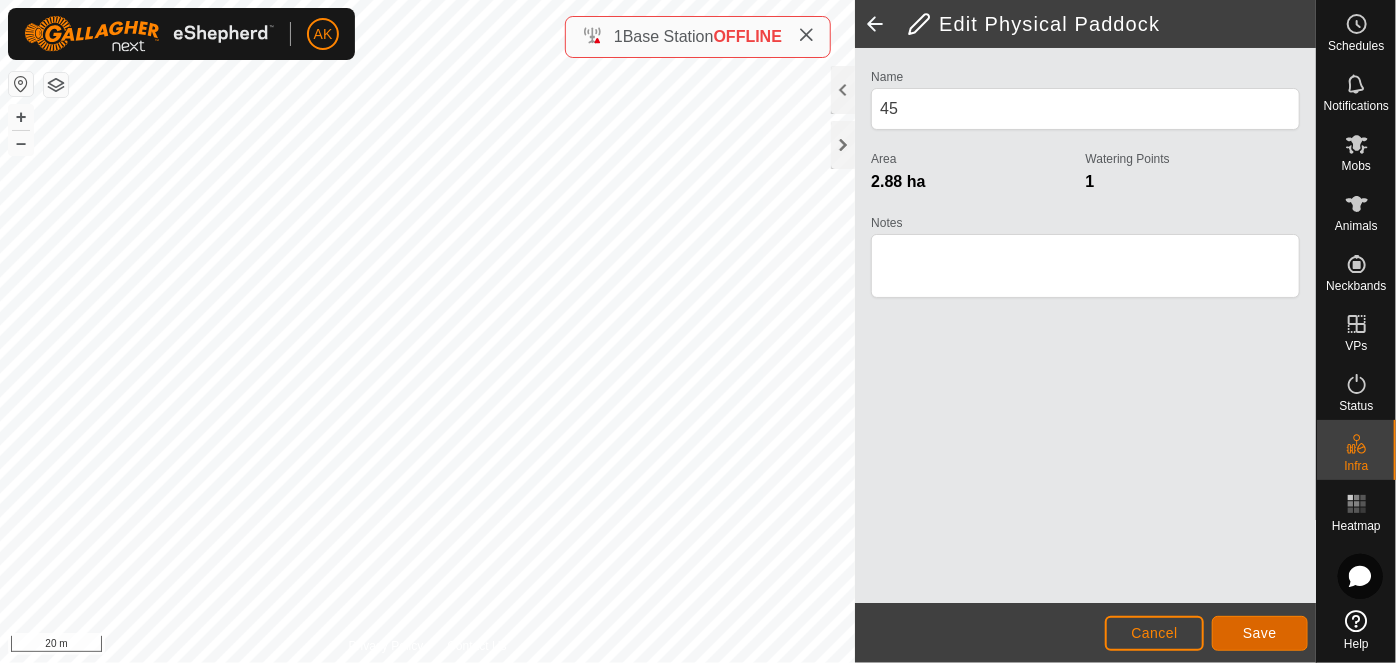 click on "Save" 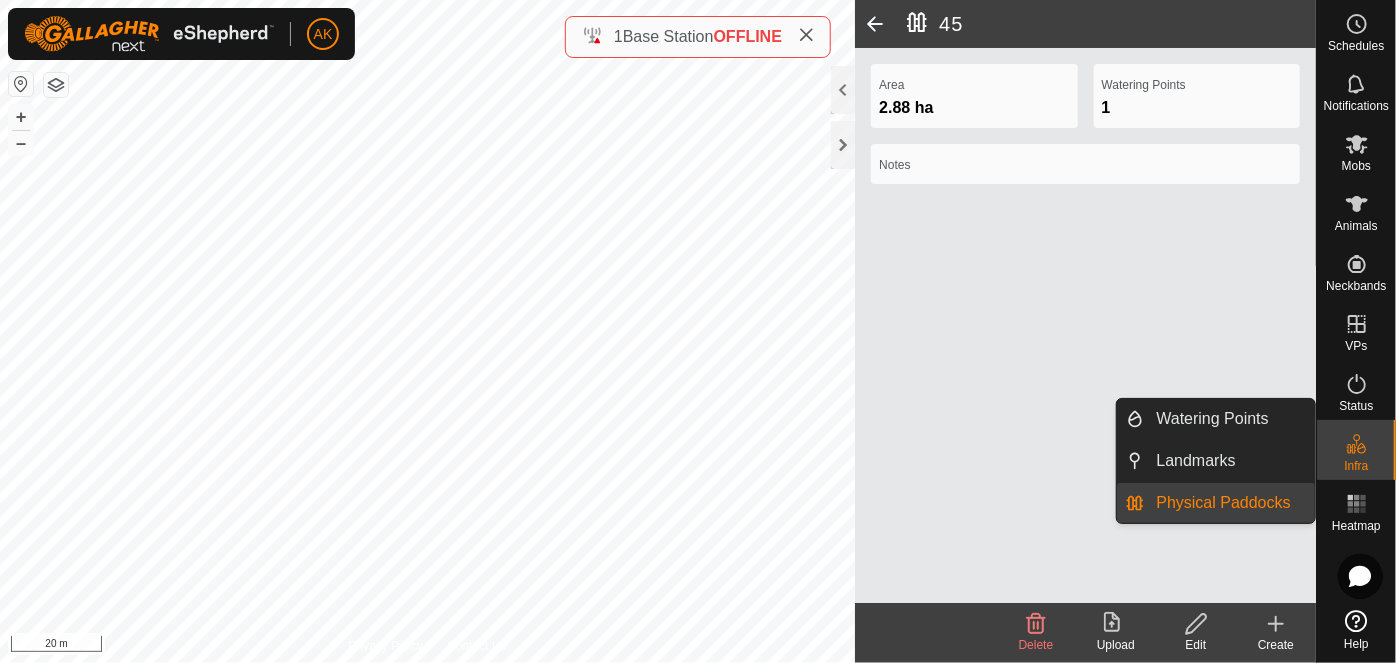 click on "Physical Paddocks" at bounding box center [1230, 503] 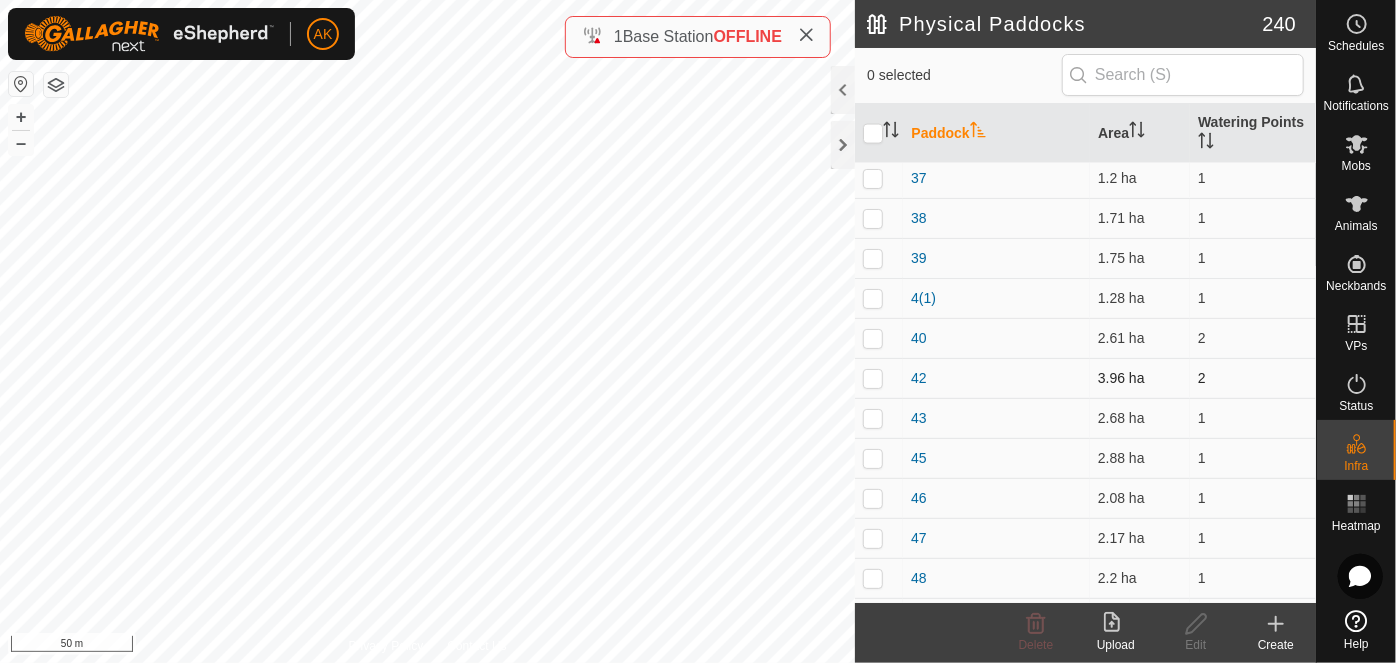 scroll, scrollTop: 1636, scrollLeft: 0, axis: vertical 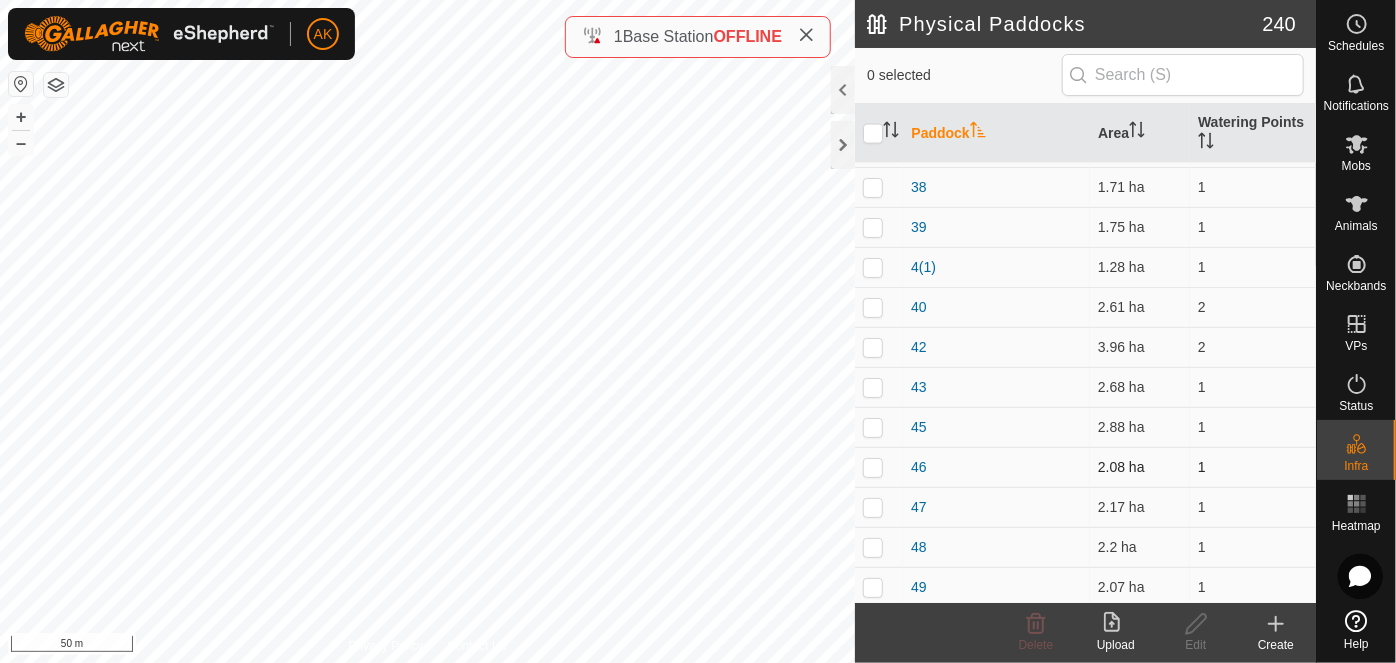 click at bounding box center (873, 467) 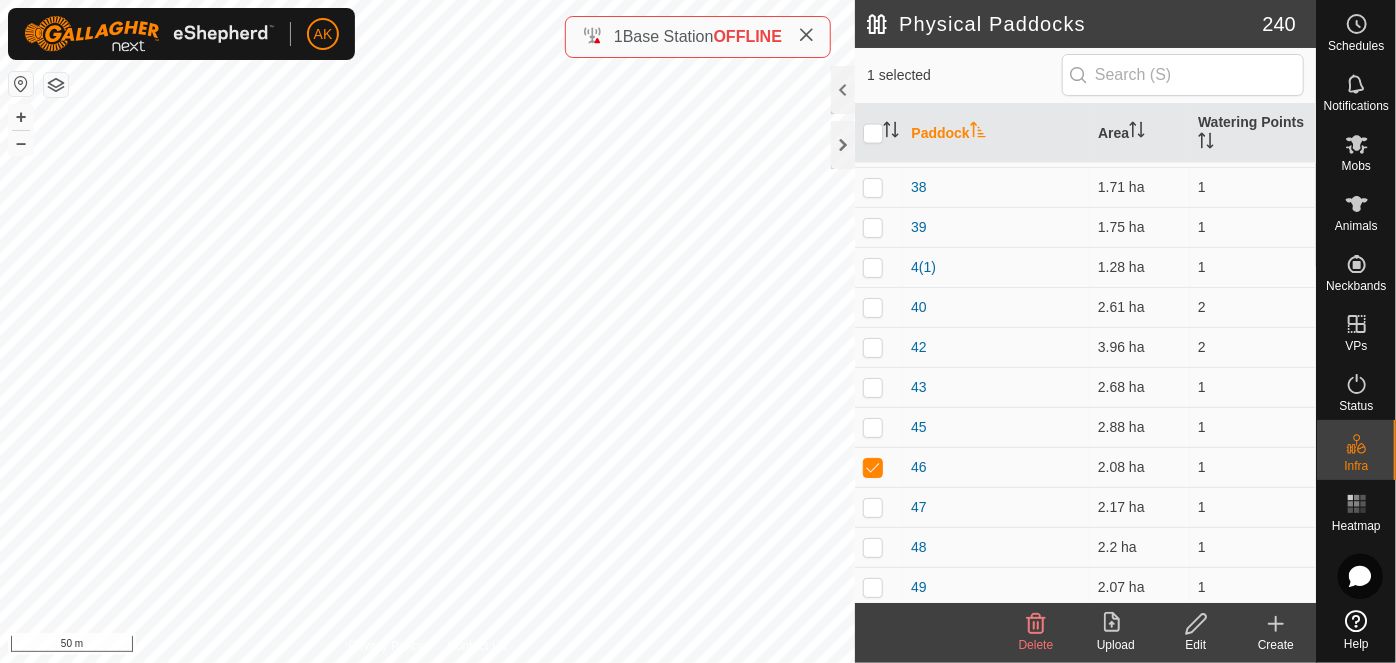 click 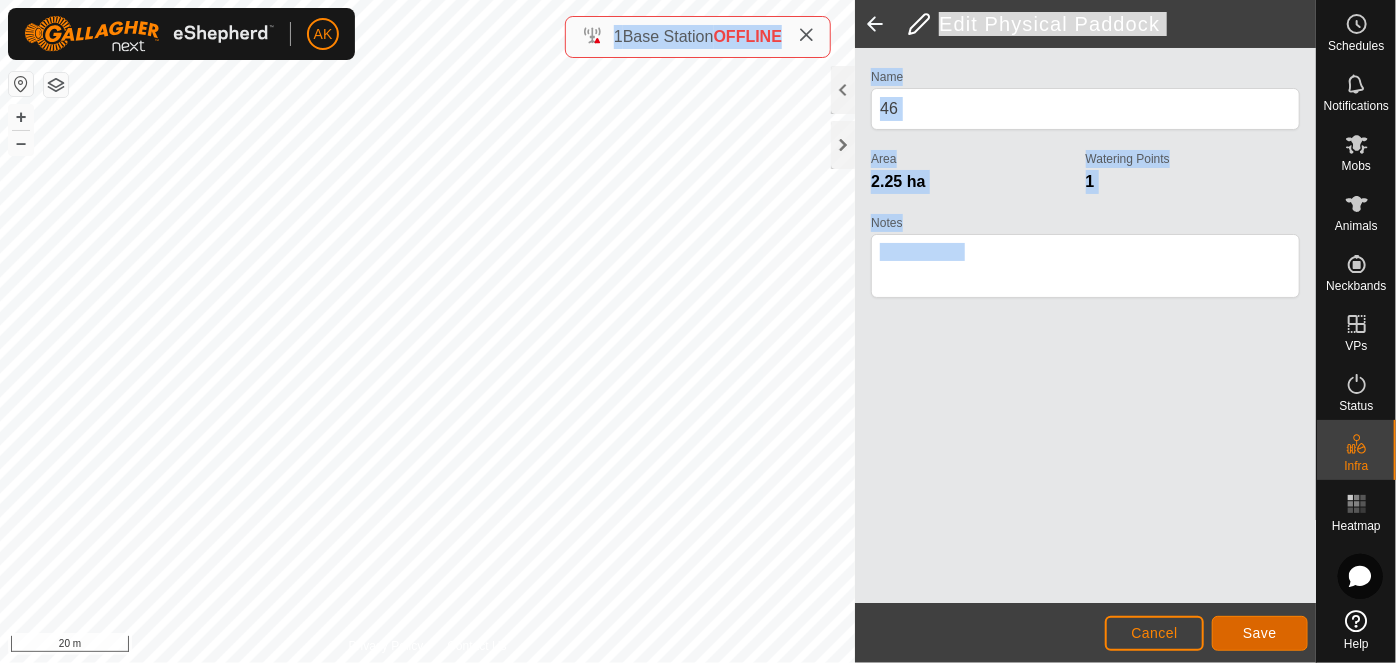 click on "Save" 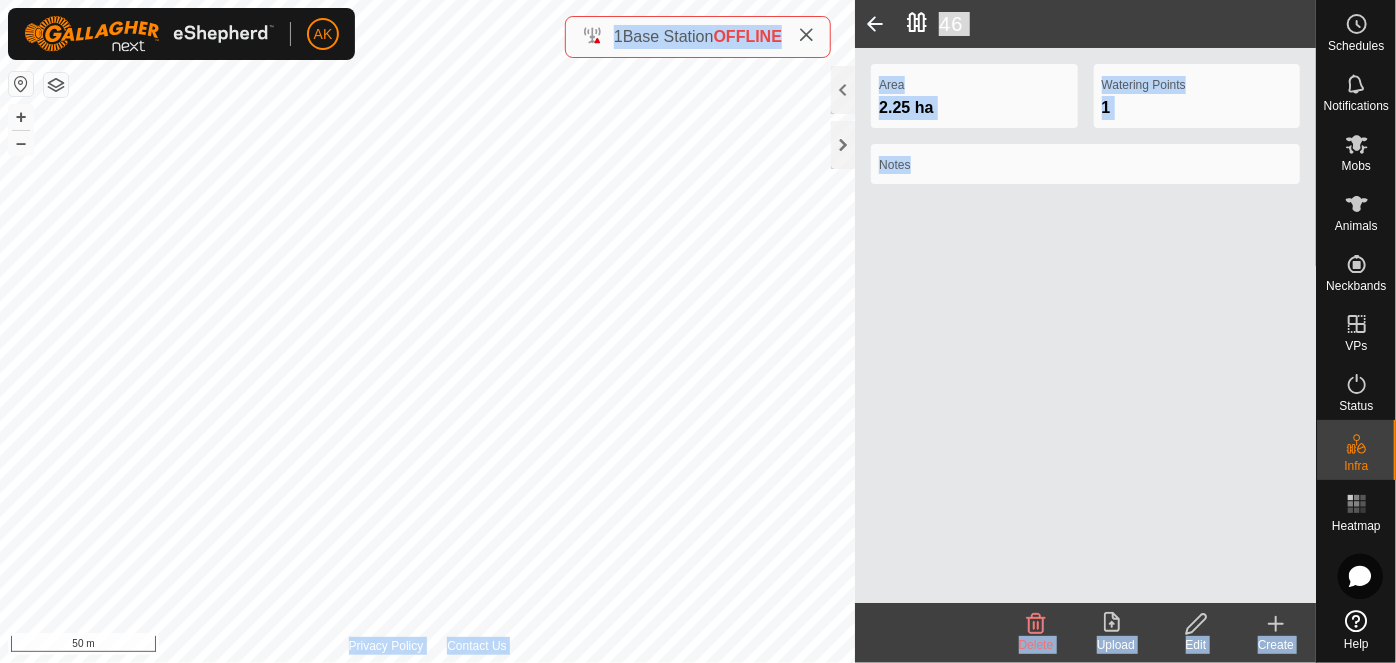 click on "Edit" 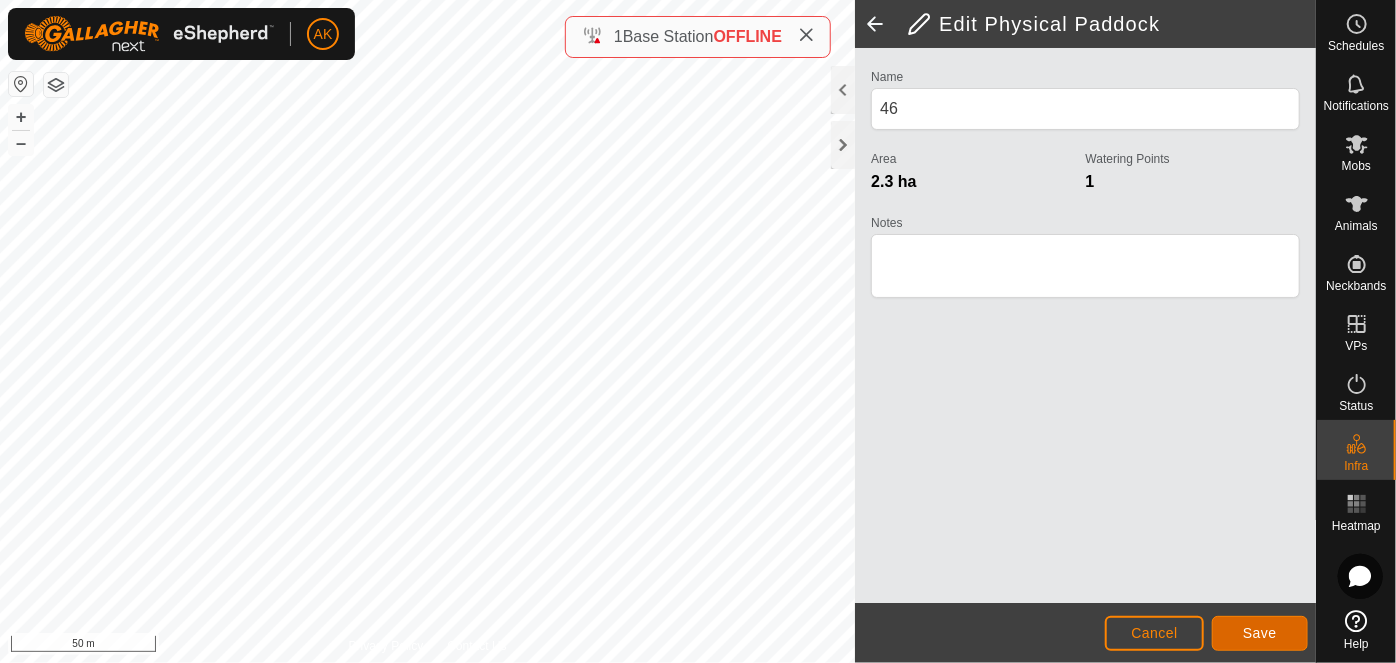 click on "Save" 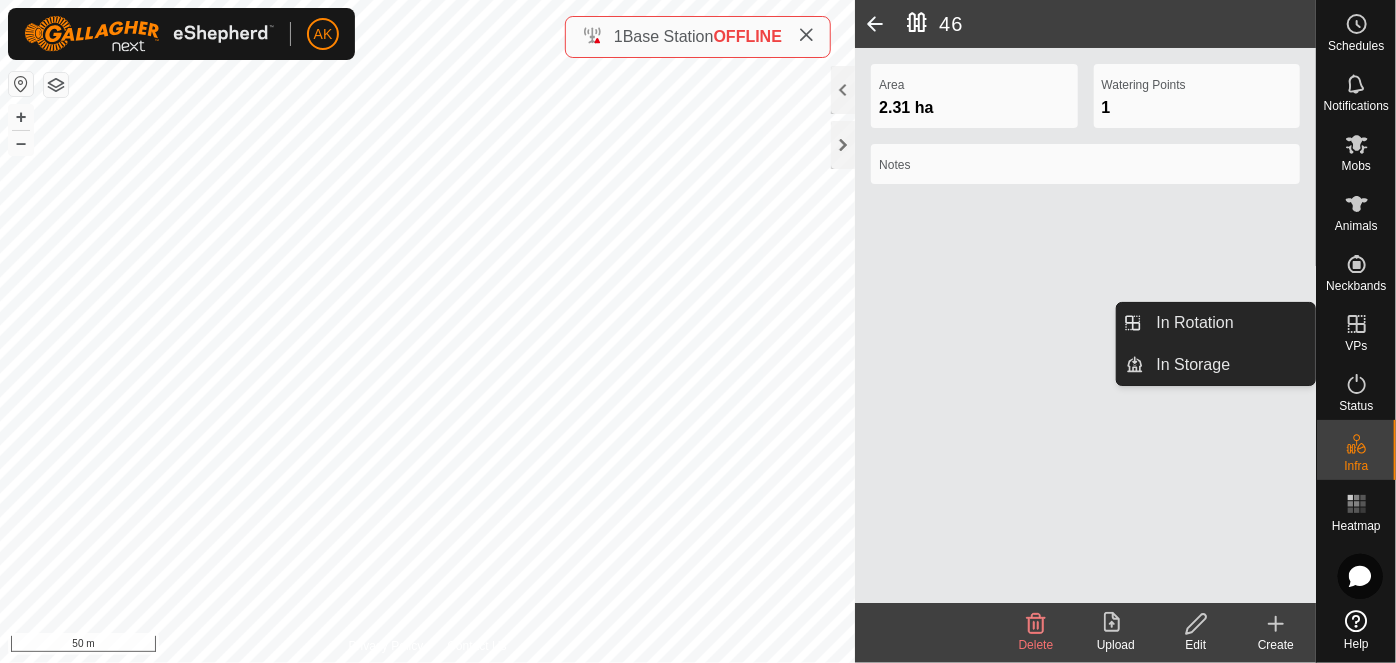 click 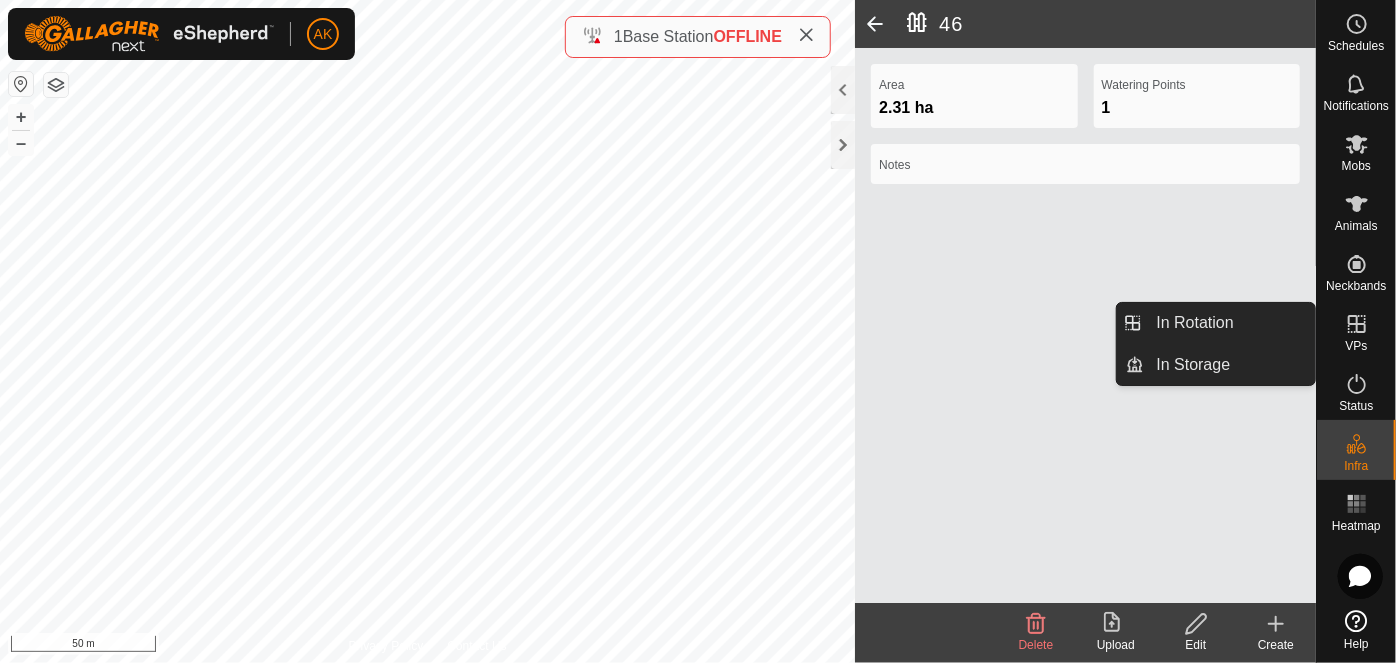 click 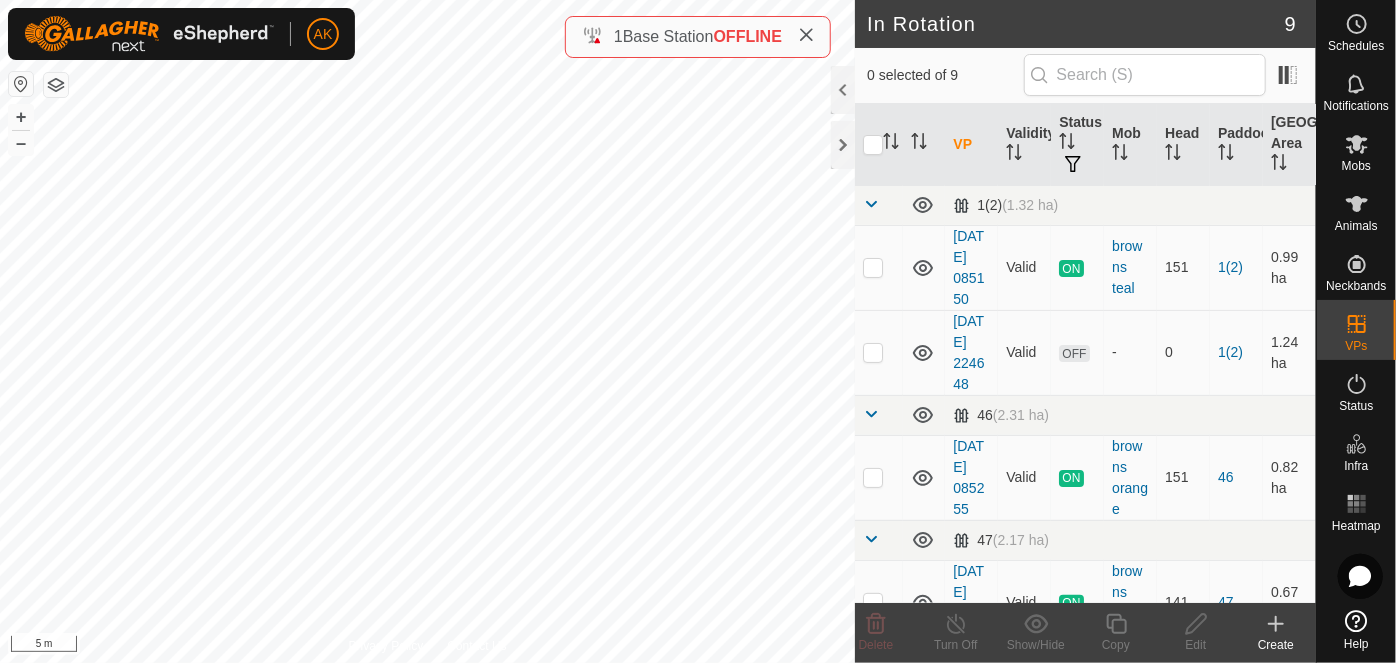click 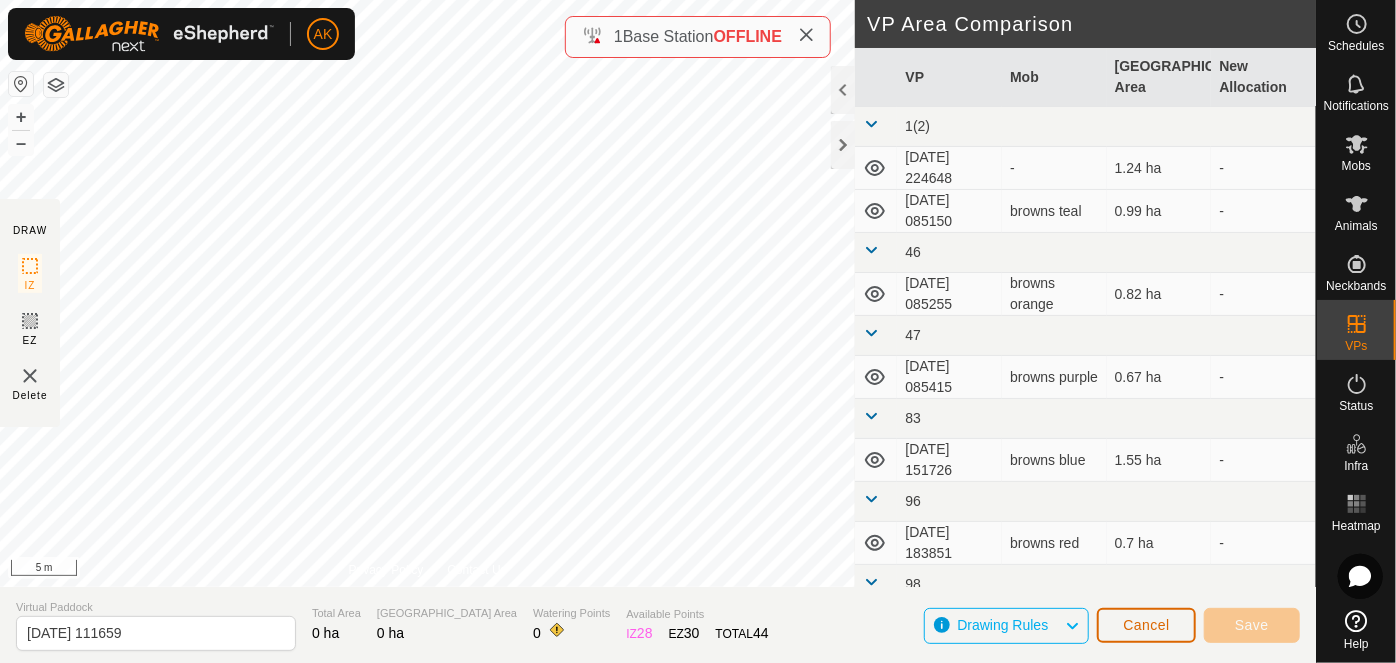 click on "Cancel" 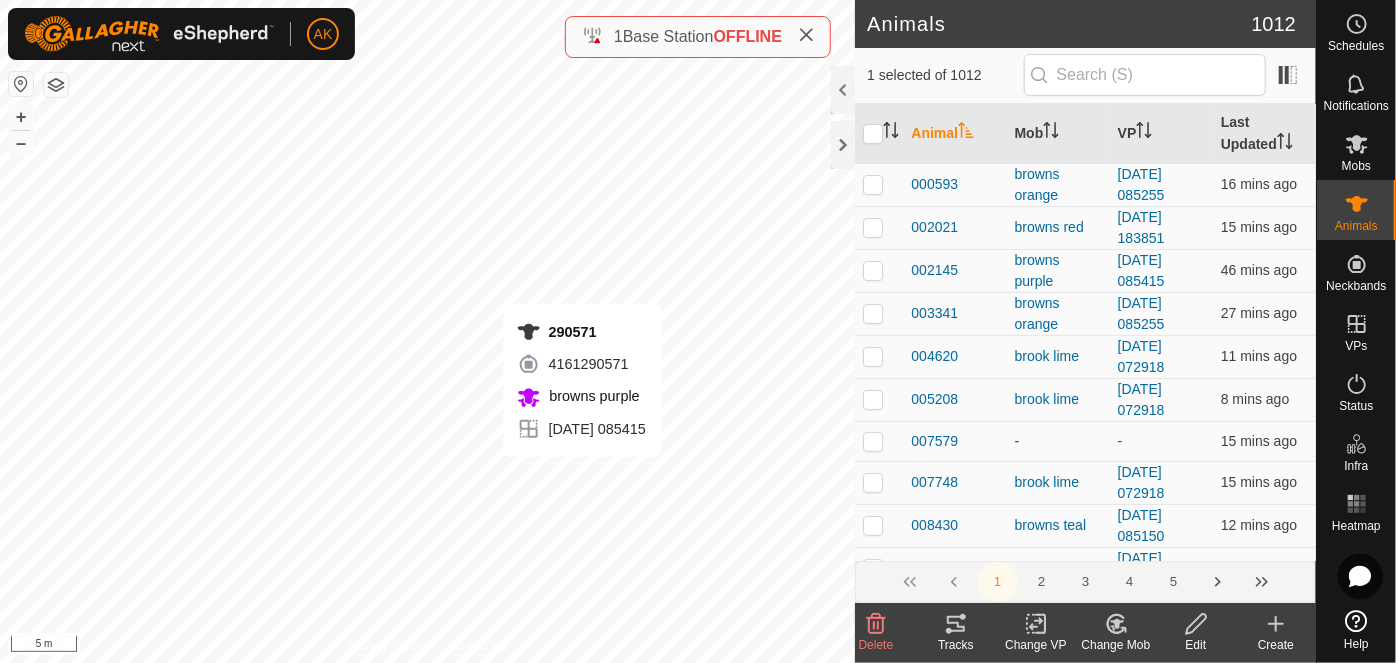 click 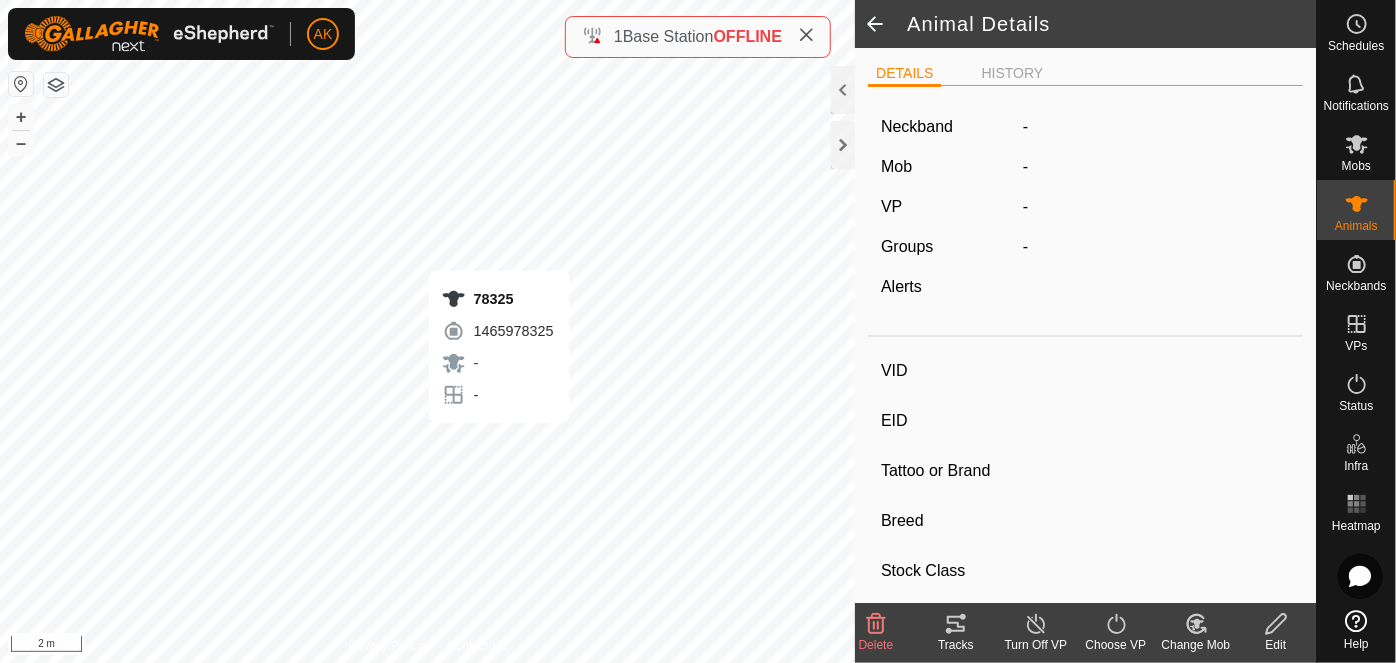type on "78325" 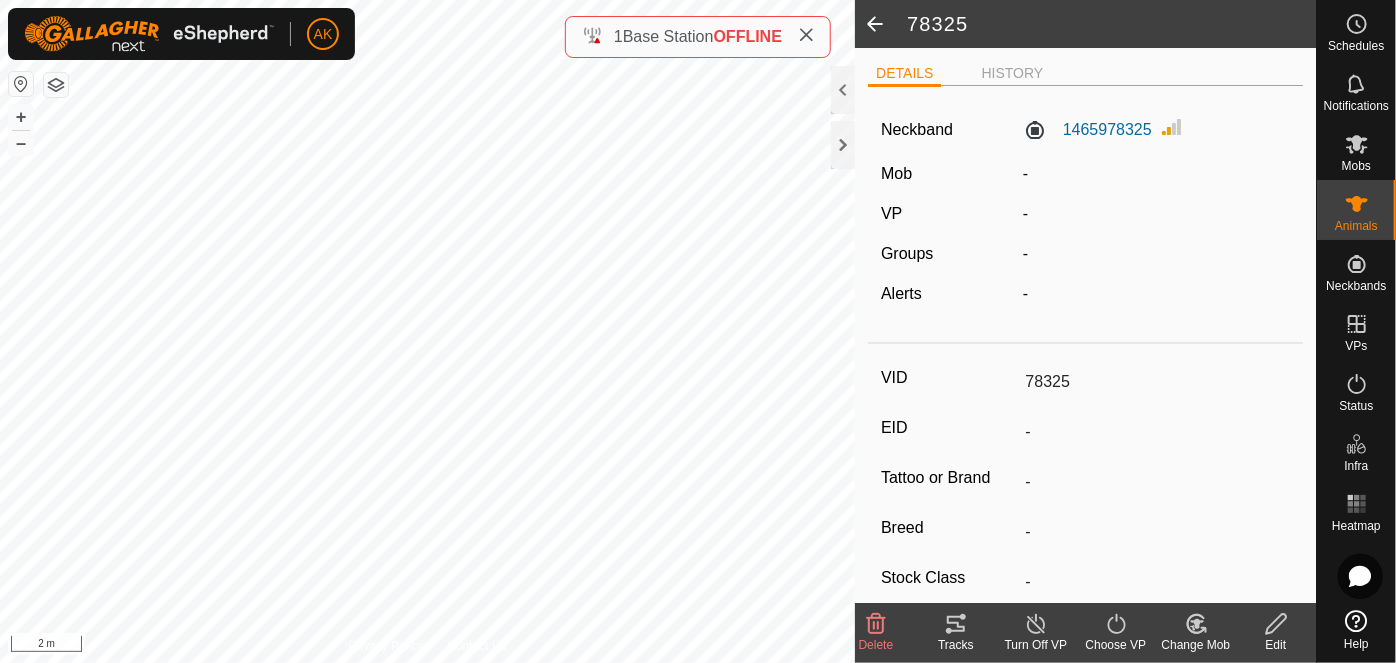 click 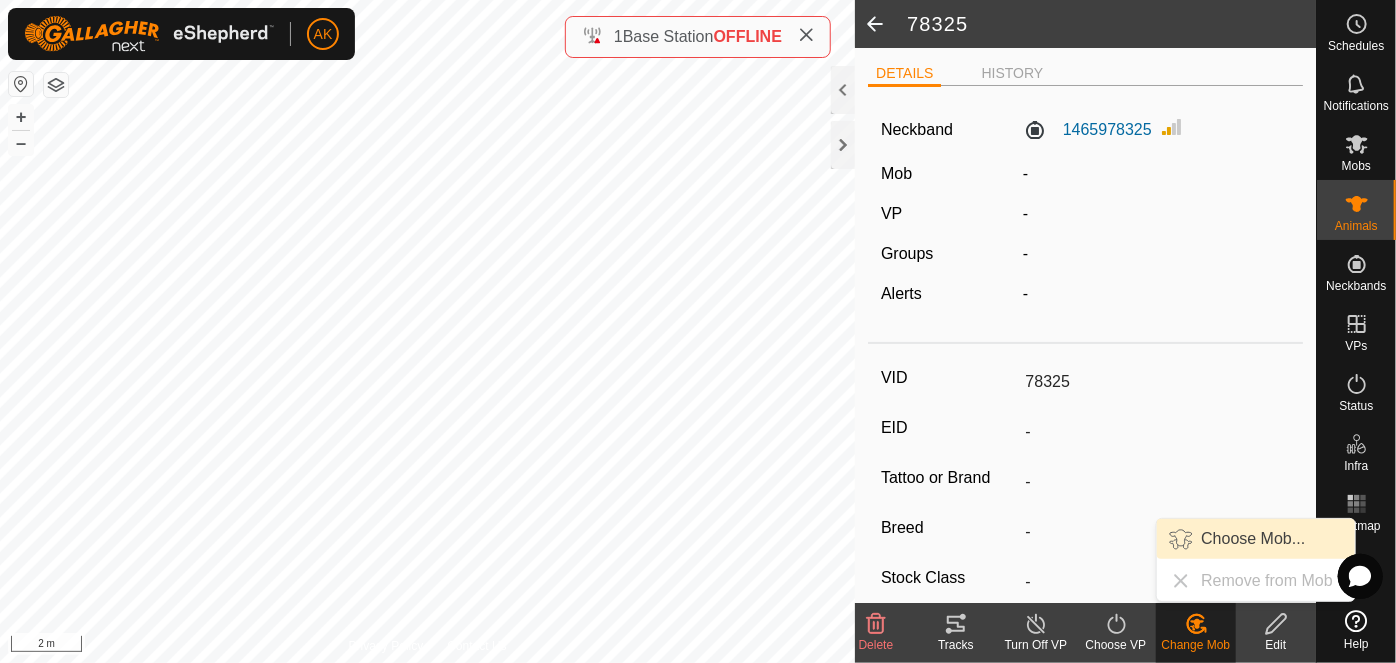 click on "Choose Mob..." at bounding box center (1256, 539) 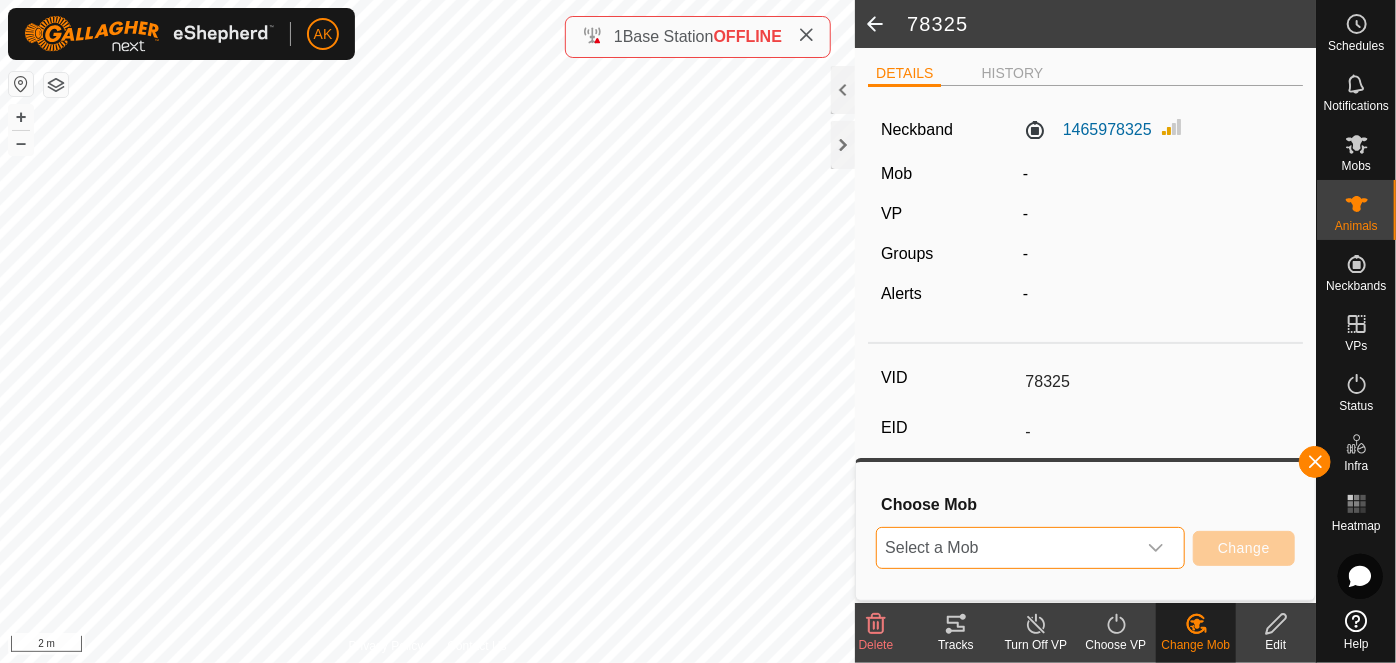 click on "Select a Mob" at bounding box center [1006, 548] 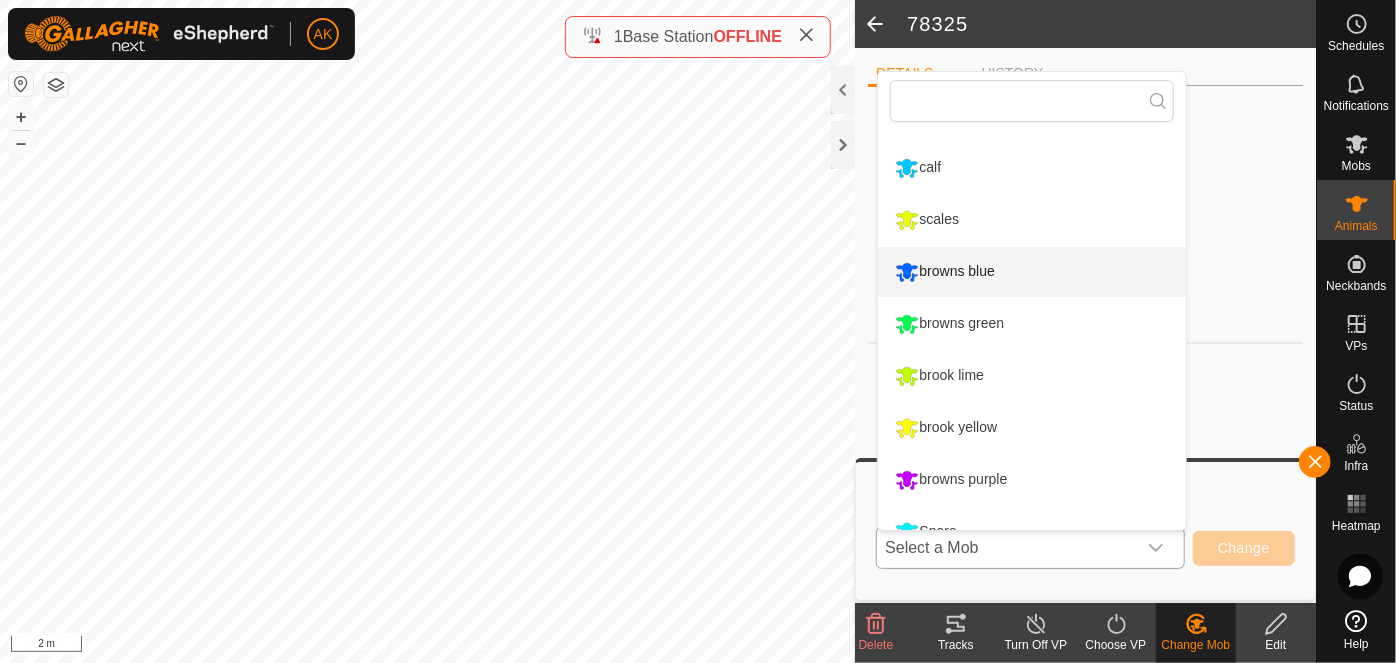 scroll, scrollTop: 170, scrollLeft: 0, axis: vertical 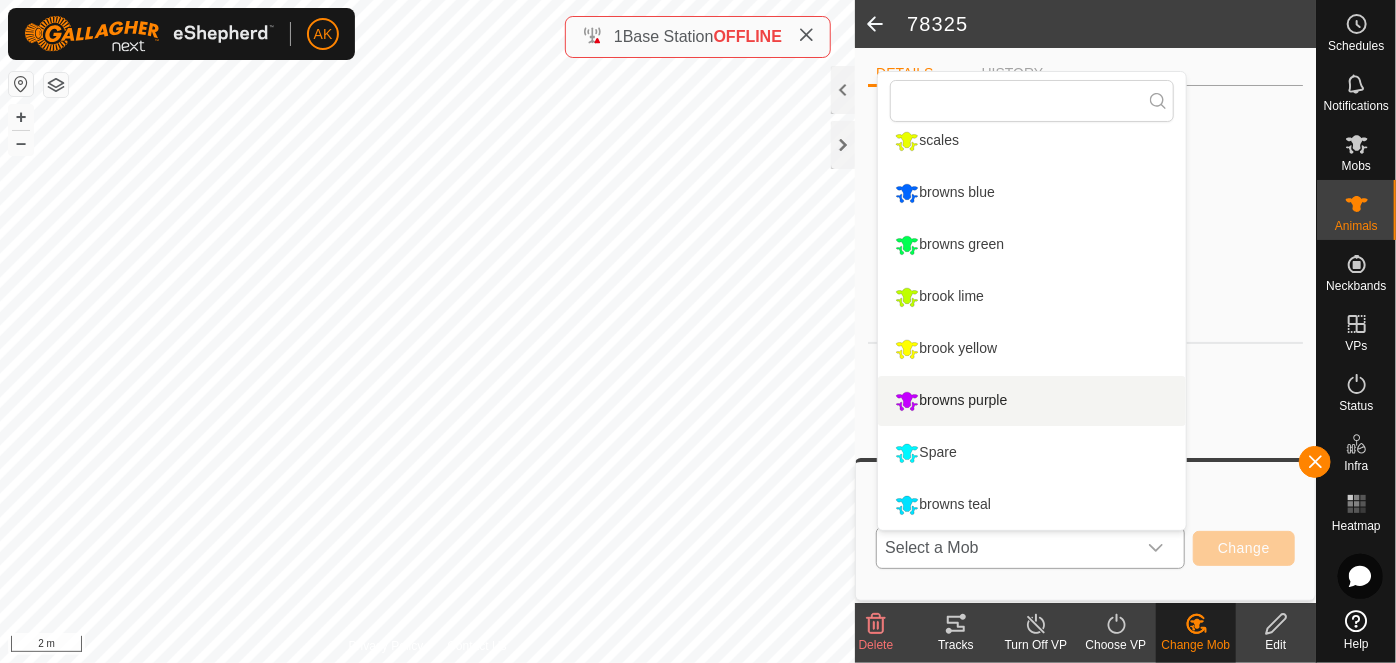 click on "browns purple" at bounding box center [1032, 401] 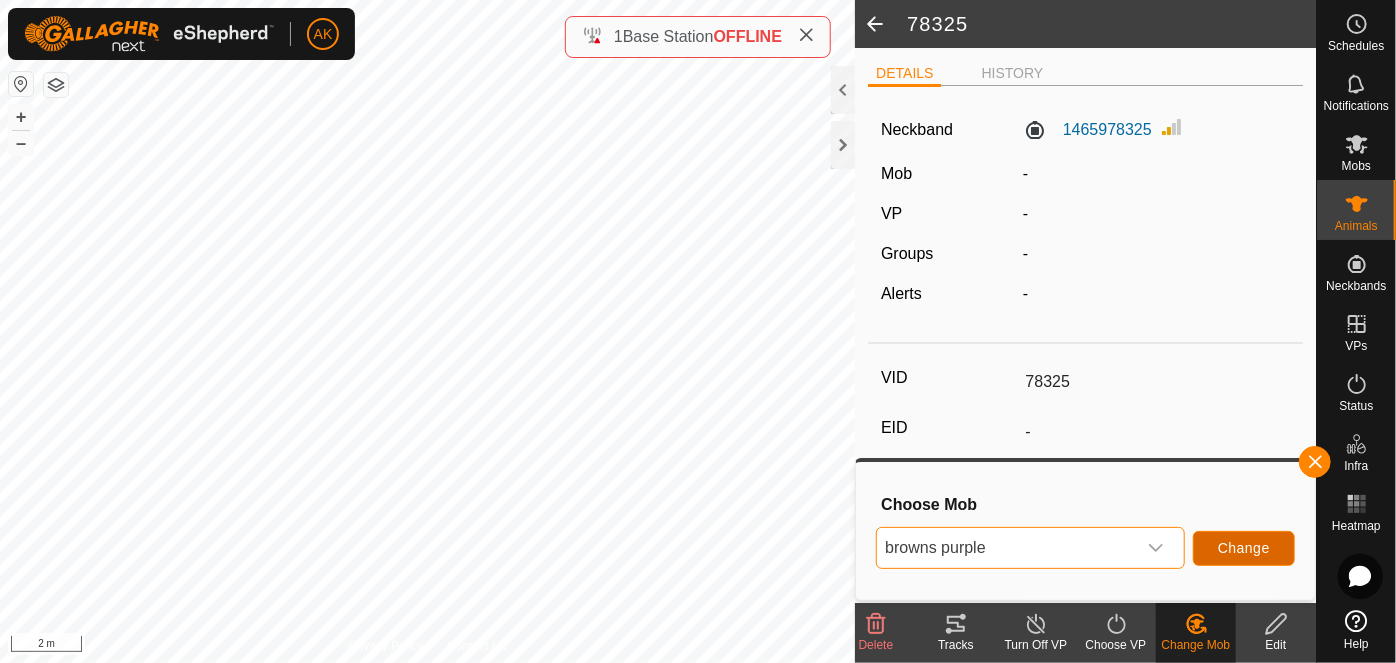 click on "Change" at bounding box center [1244, 548] 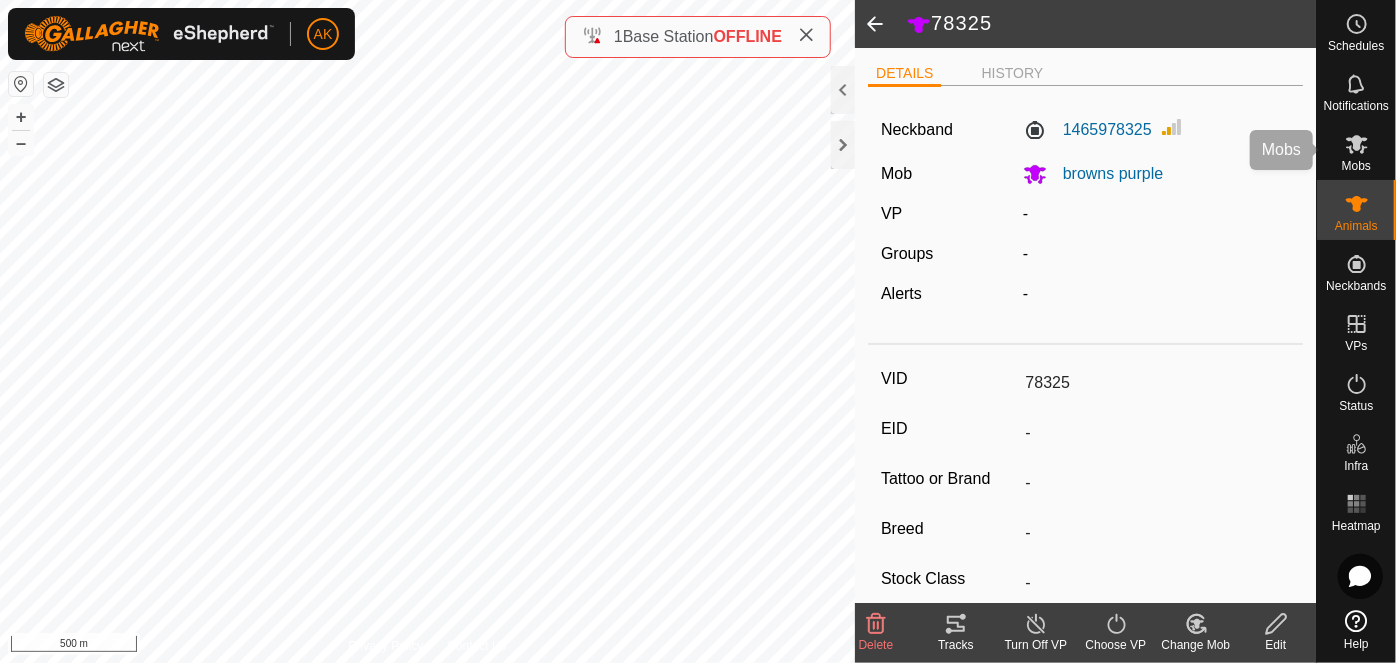 click 